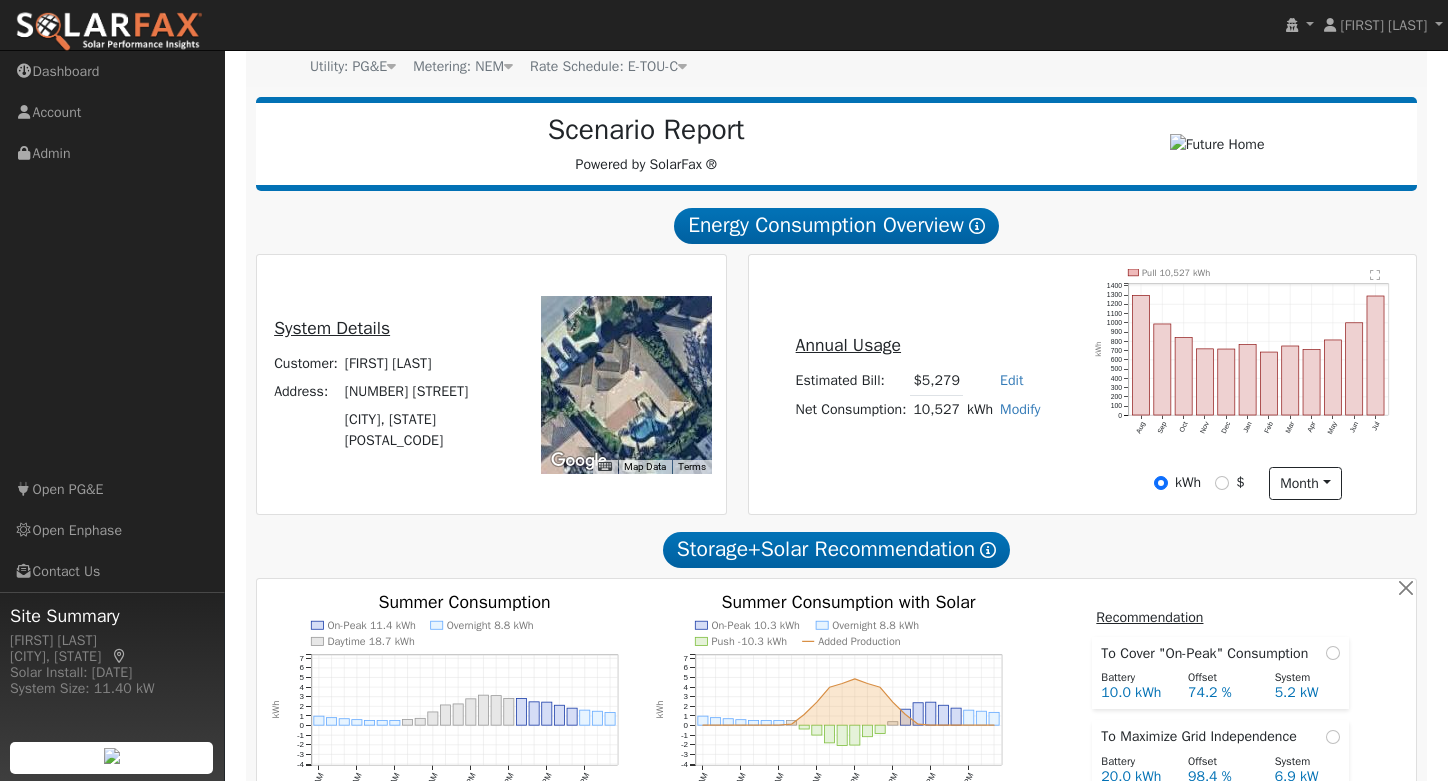 scroll, scrollTop: 0, scrollLeft: 0, axis: both 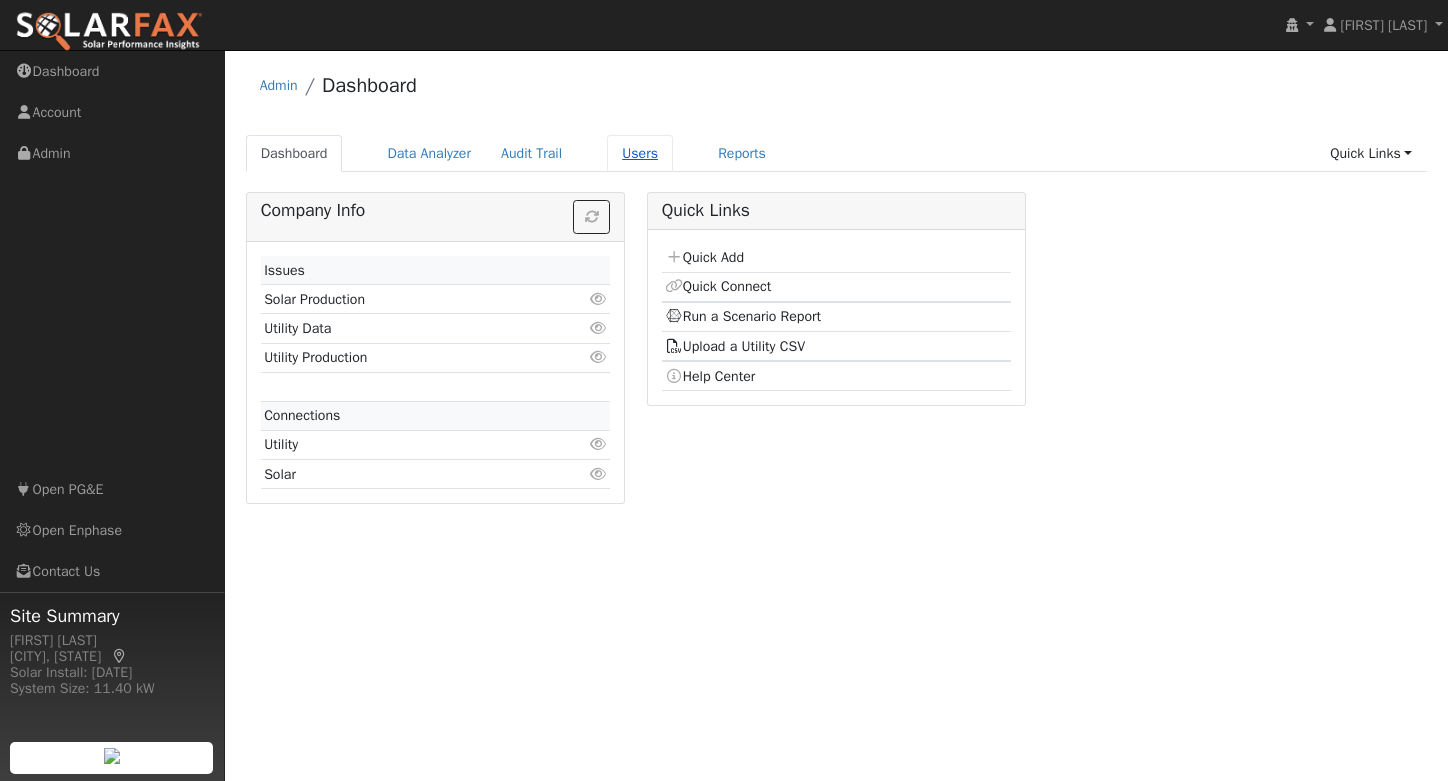click on "Users" at bounding box center [640, 153] 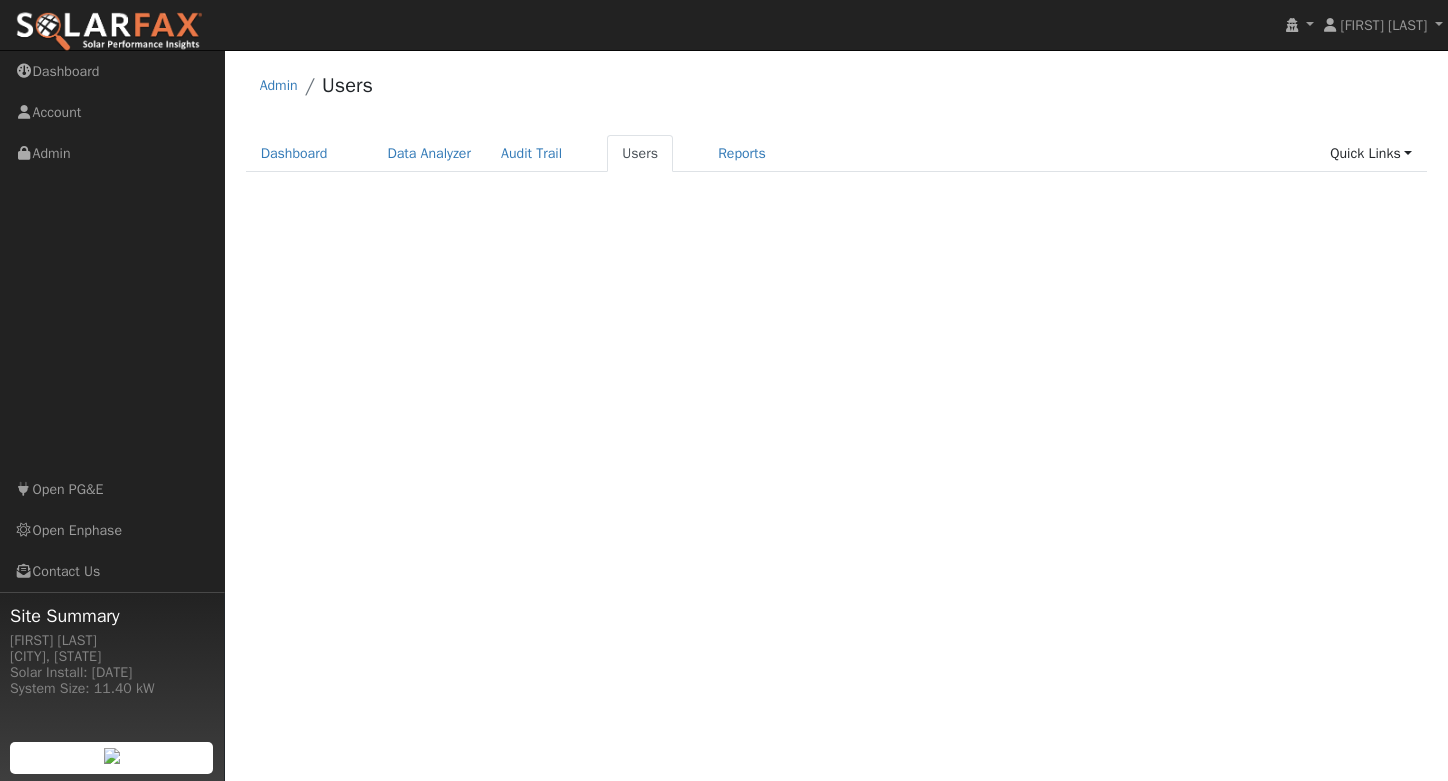 scroll, scrollTop: 0, scrollLeft: 0, axis: both 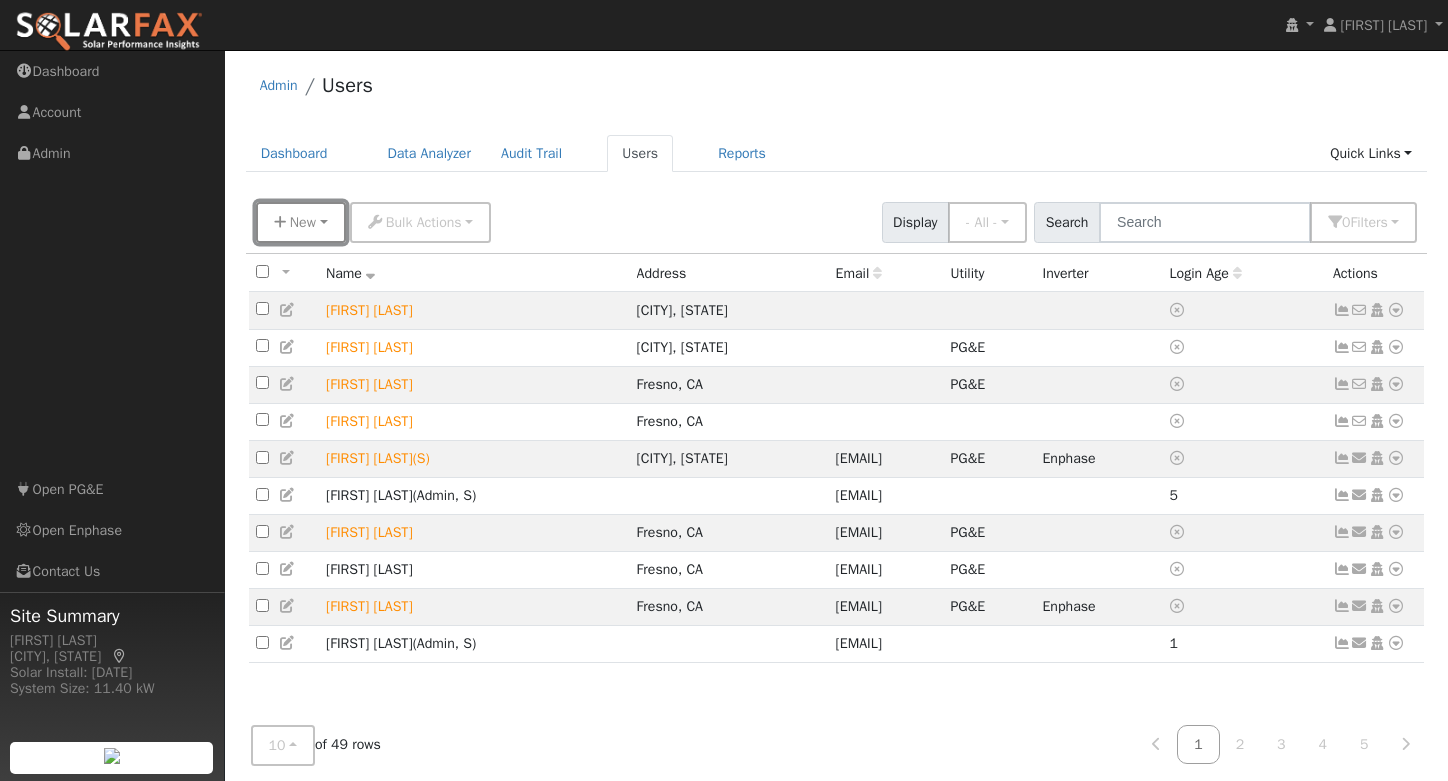 click on "New" at bounding box center (303, 222) 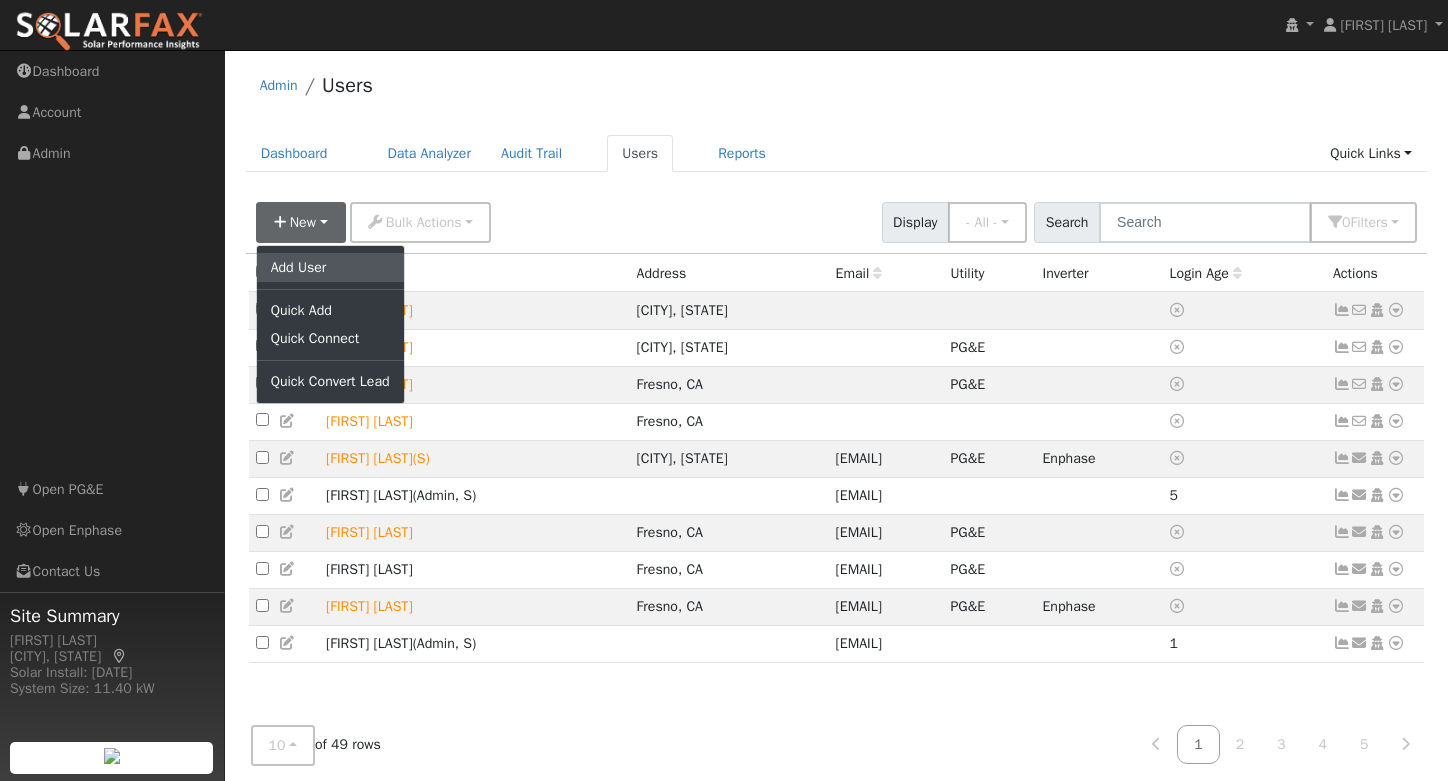 click on "Add User" at bounding box center [330, 267] 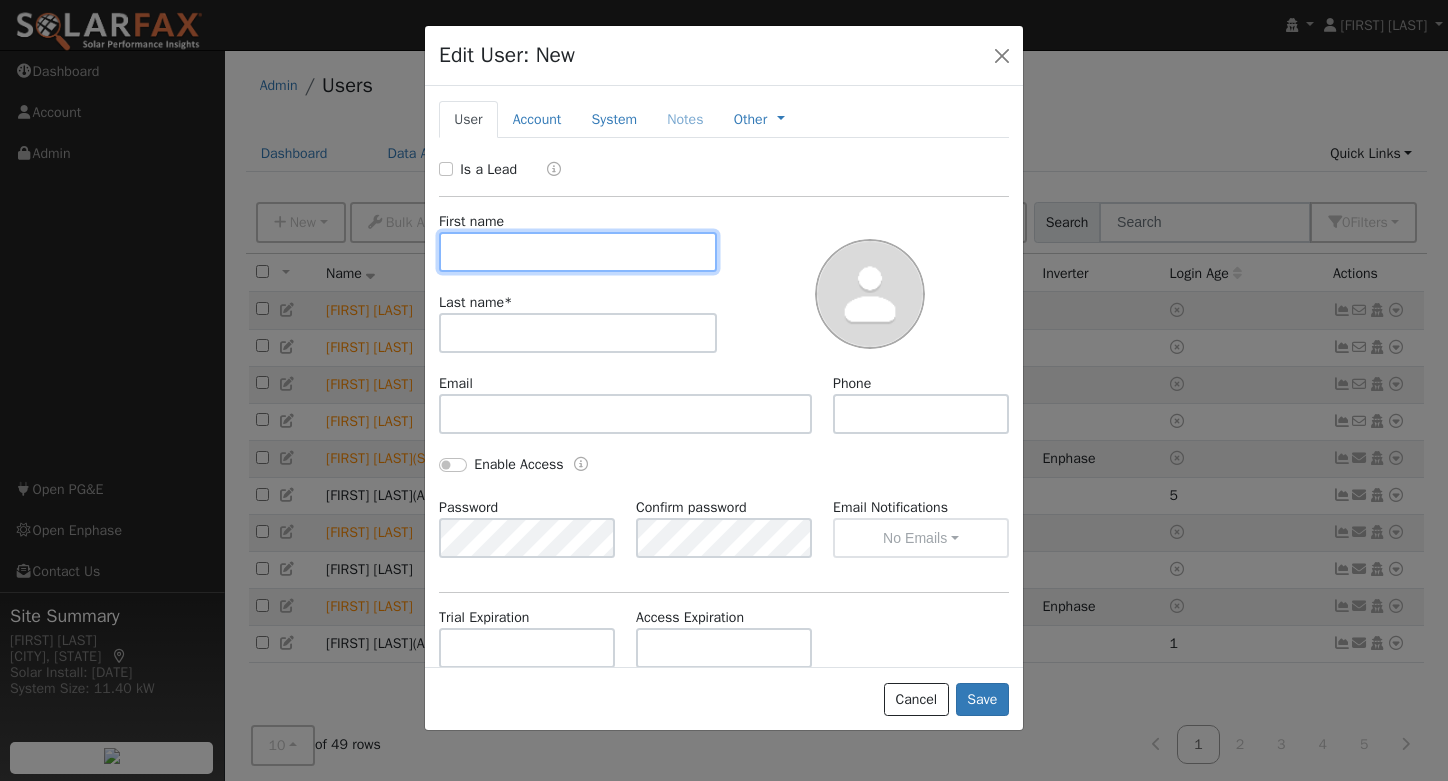 click at bounding box center [578, 252] 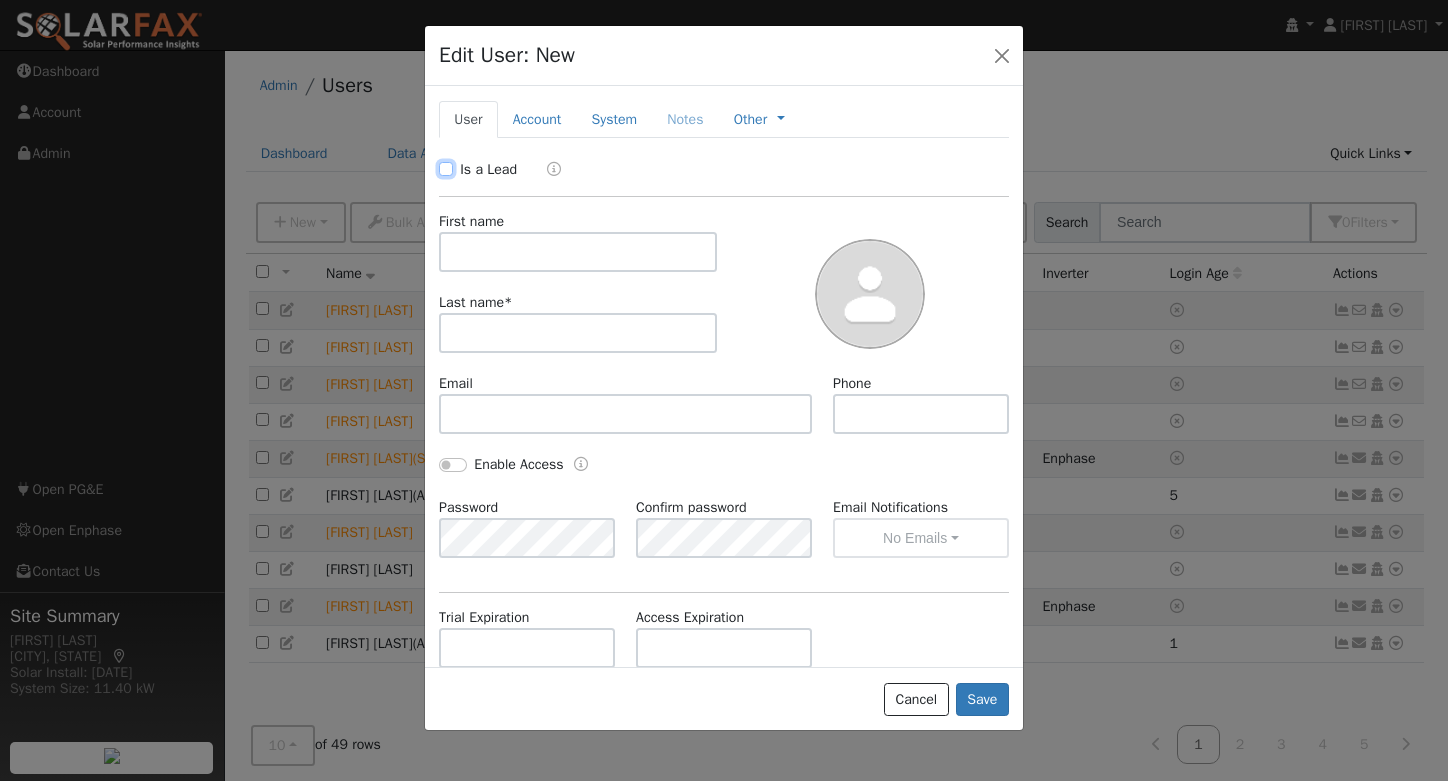 drag, startPoint x: 446, startPoint y: 162, endPoint x: 464, endPoint y: 194, distance: 36.71512 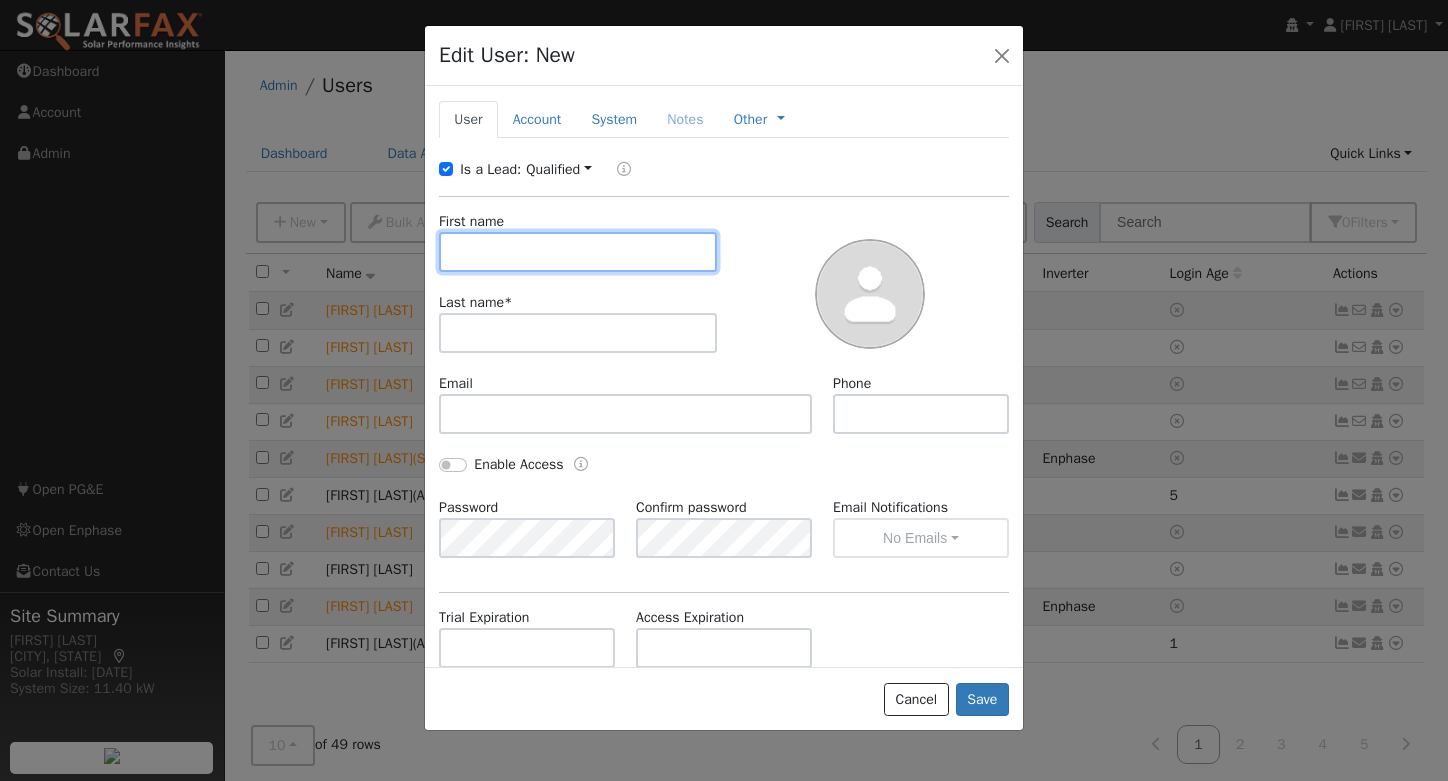 click at bounding box center [578, 252] 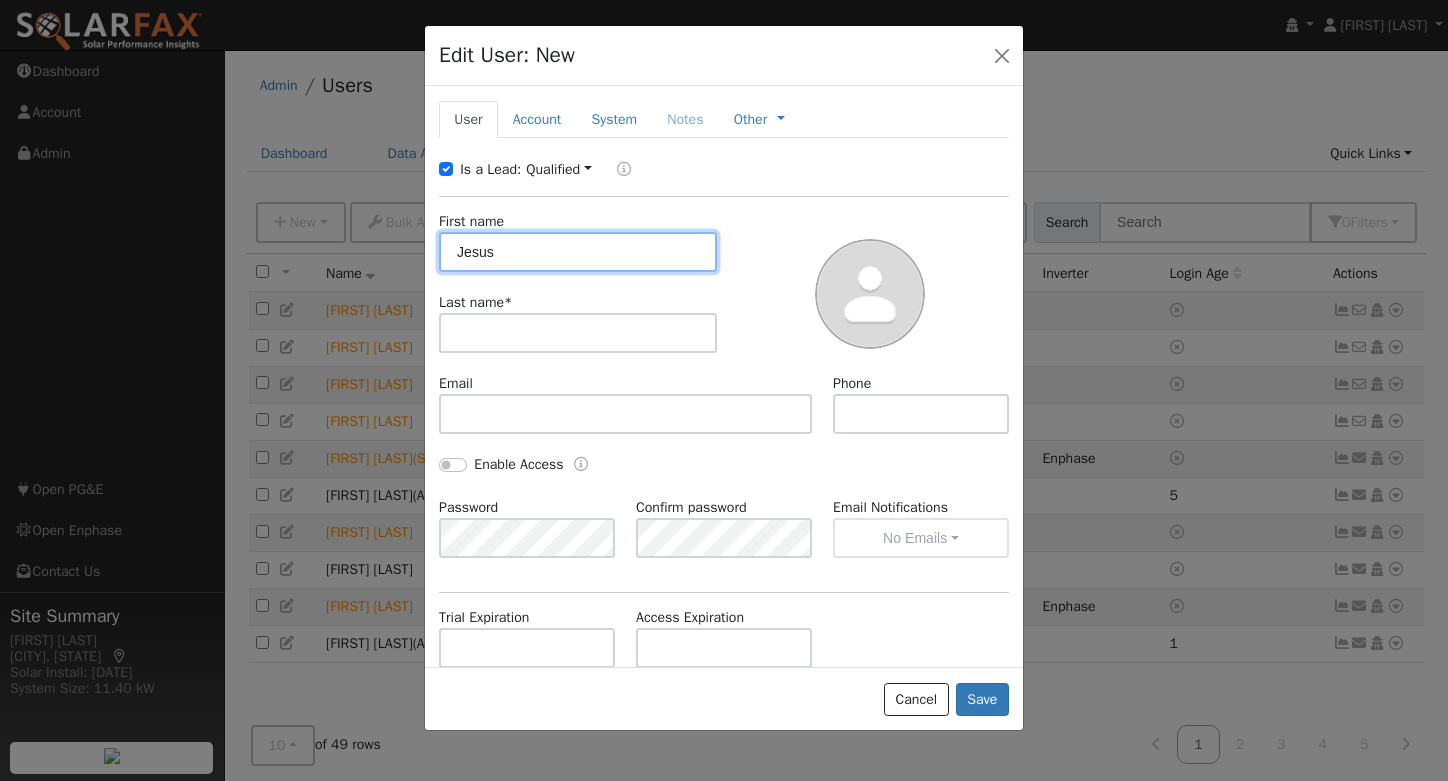 type on "Jesus" 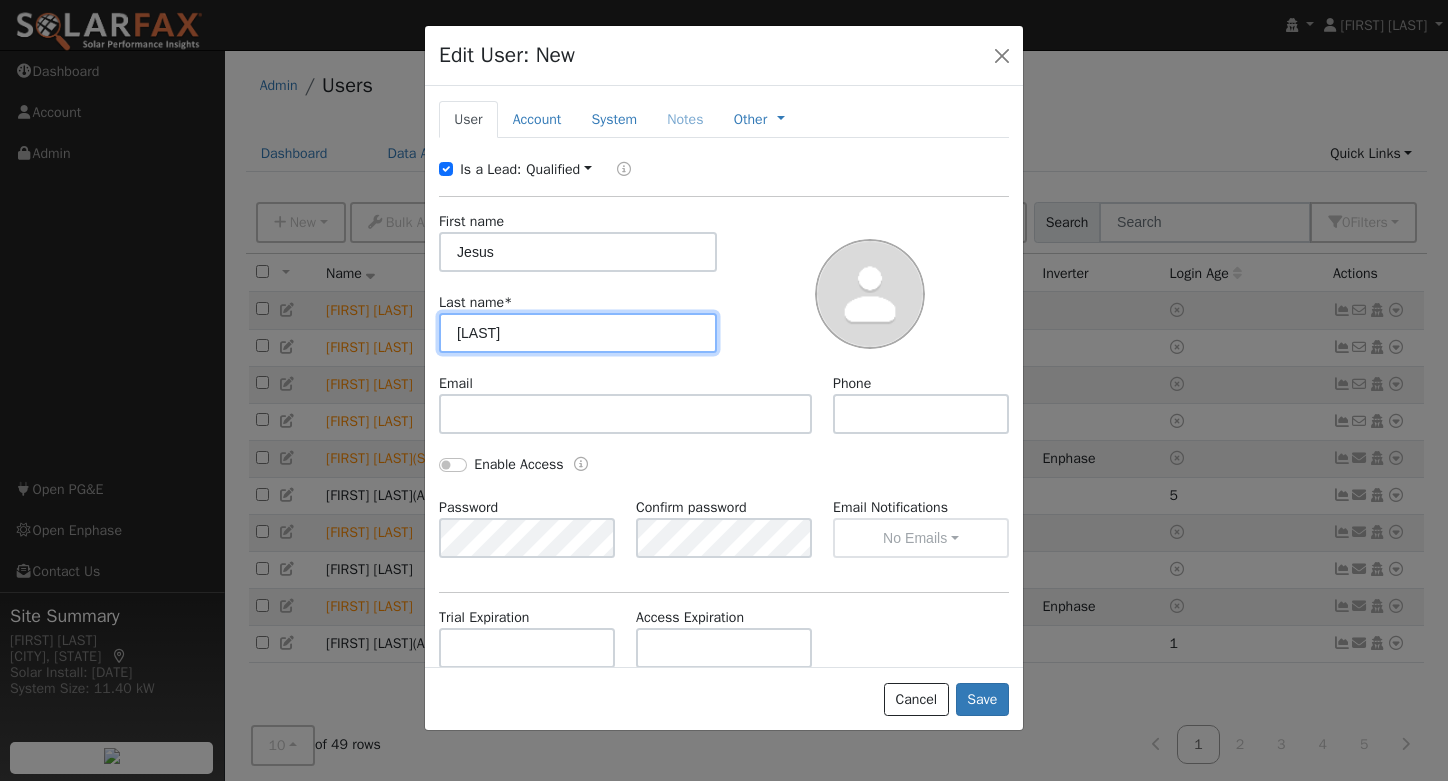 type on "Maldonado" 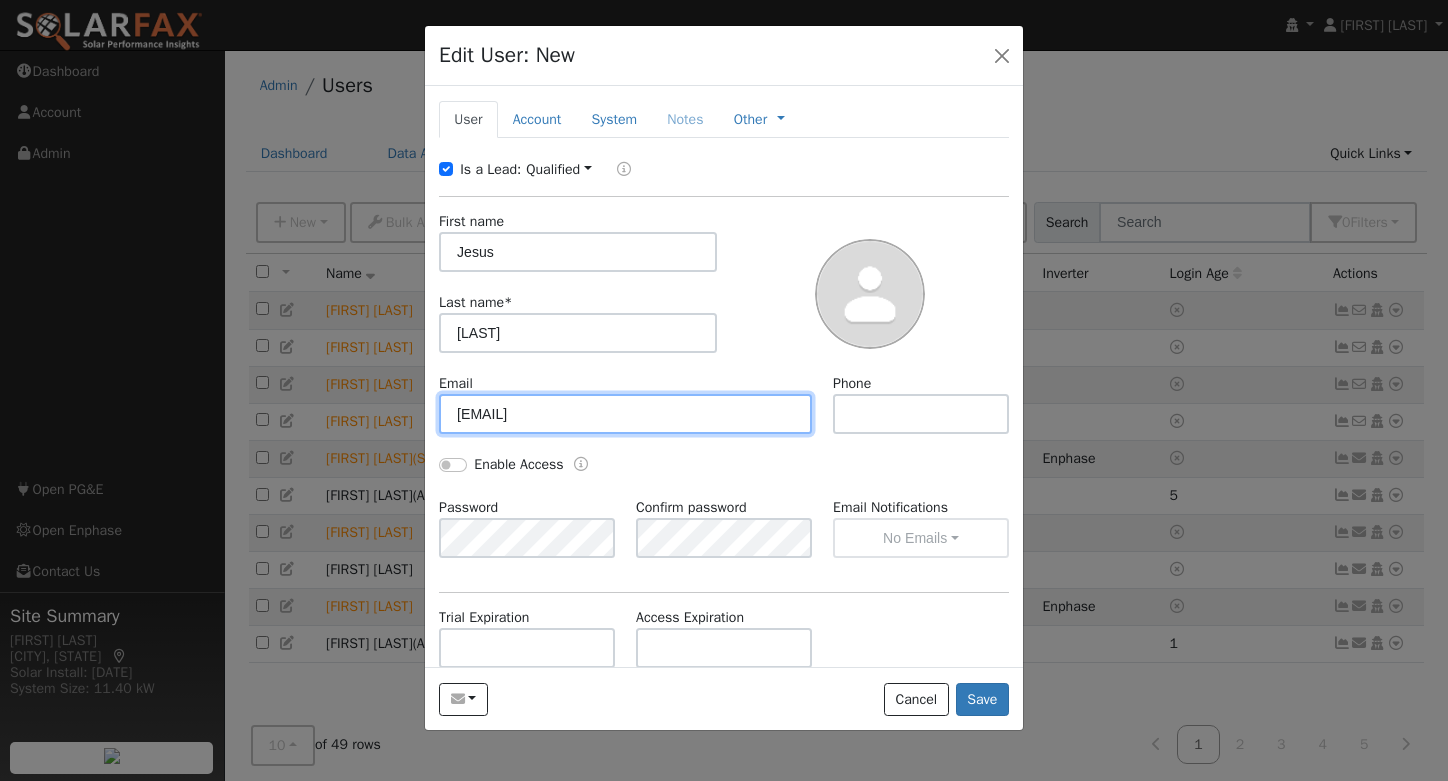 type on "maldonadoj@unitedhealthcenters.org" 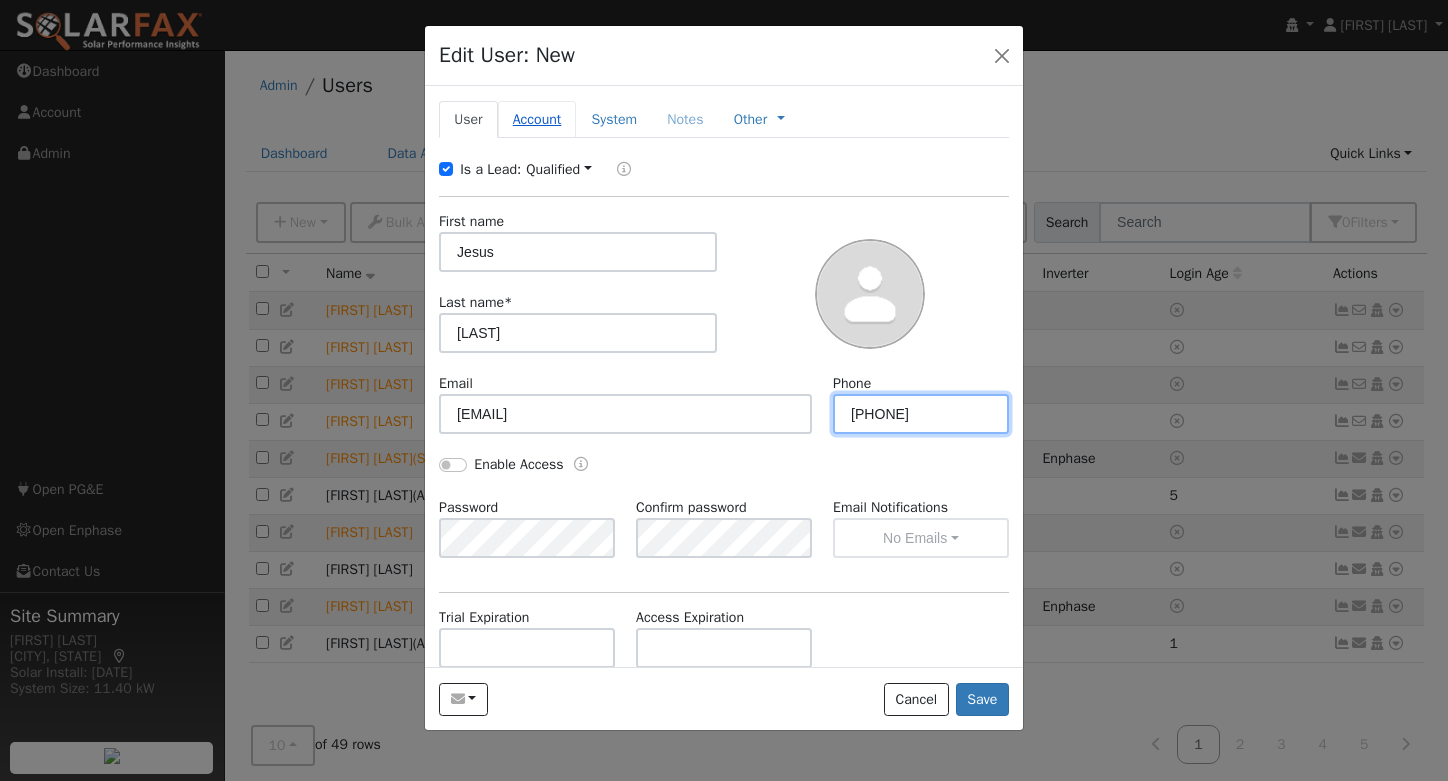 type on "559.790.8902" 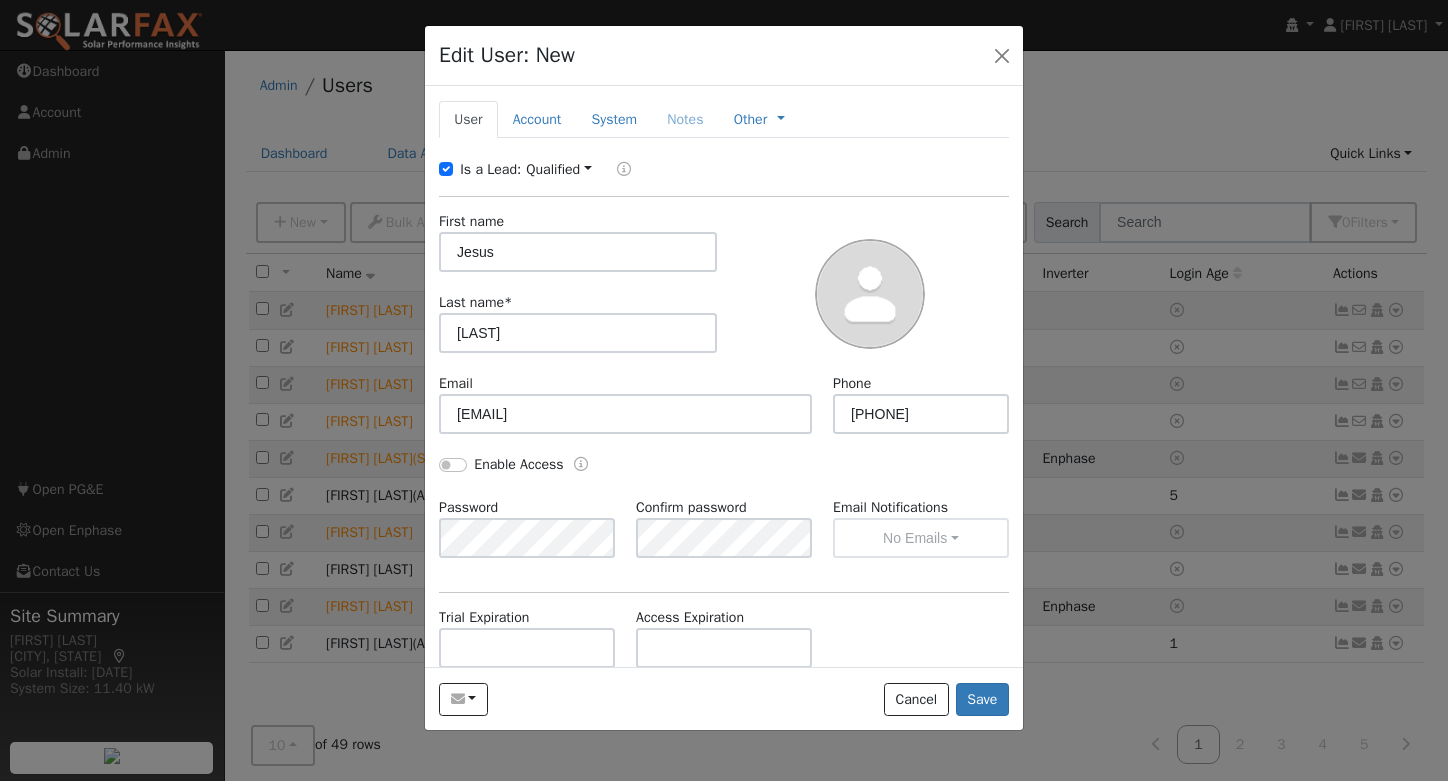drag, startPoint x: 535, startPoint y: 116, endPoint x: 563, endPoint y: 149, distance: 43.27817 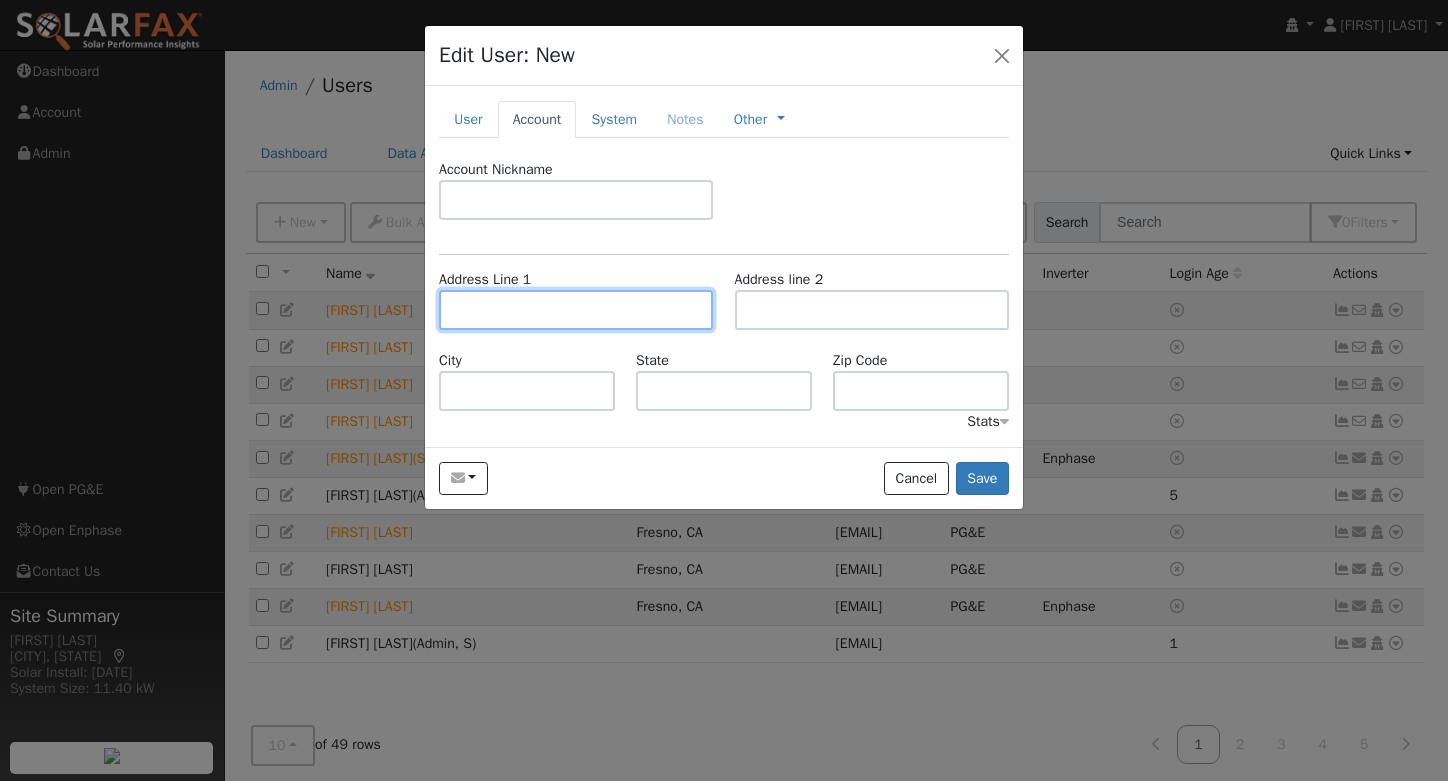 drag, startPoint x: 487, startPoint y: 315, endPoint x: 731, endPoint y: 296, distance: 244.73863 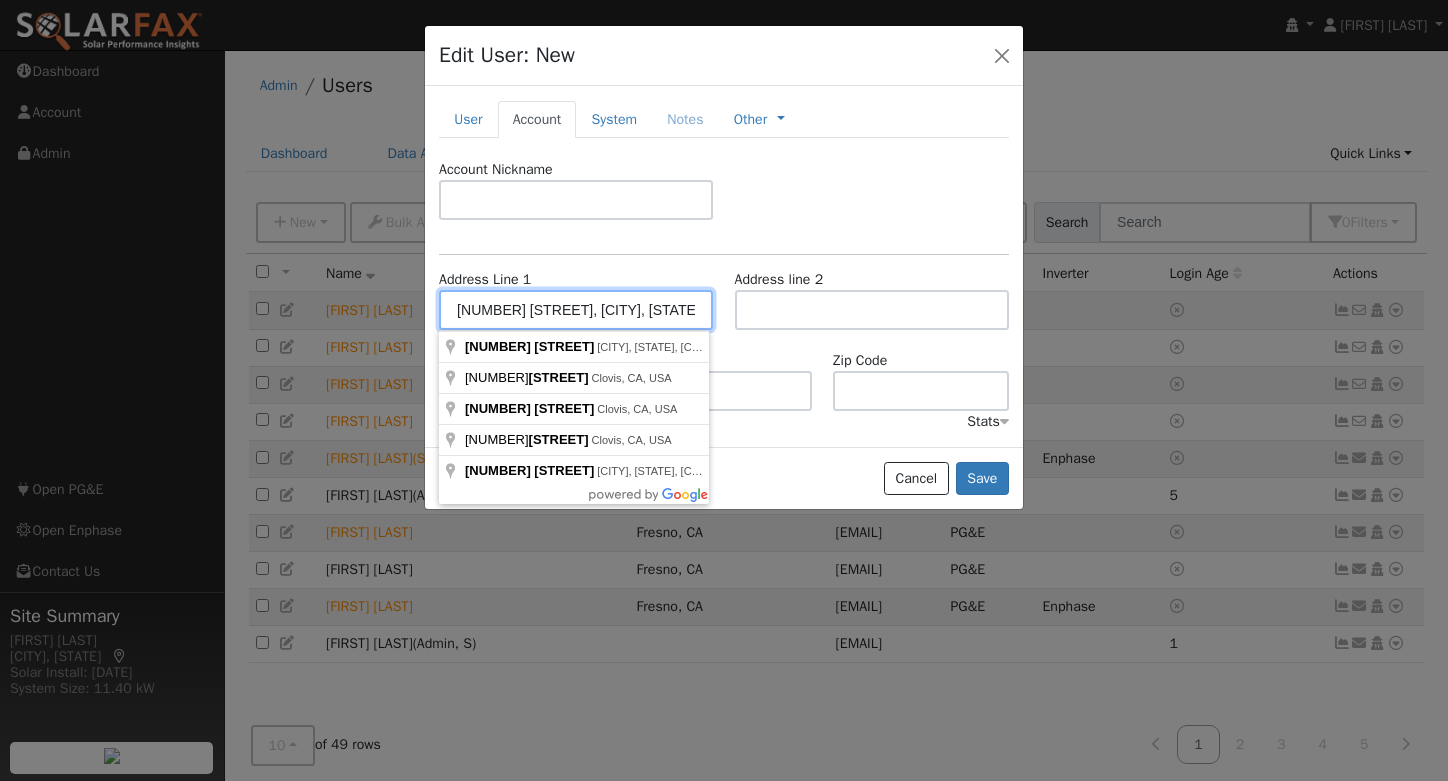 type on "[NUMBER] [STREET]" 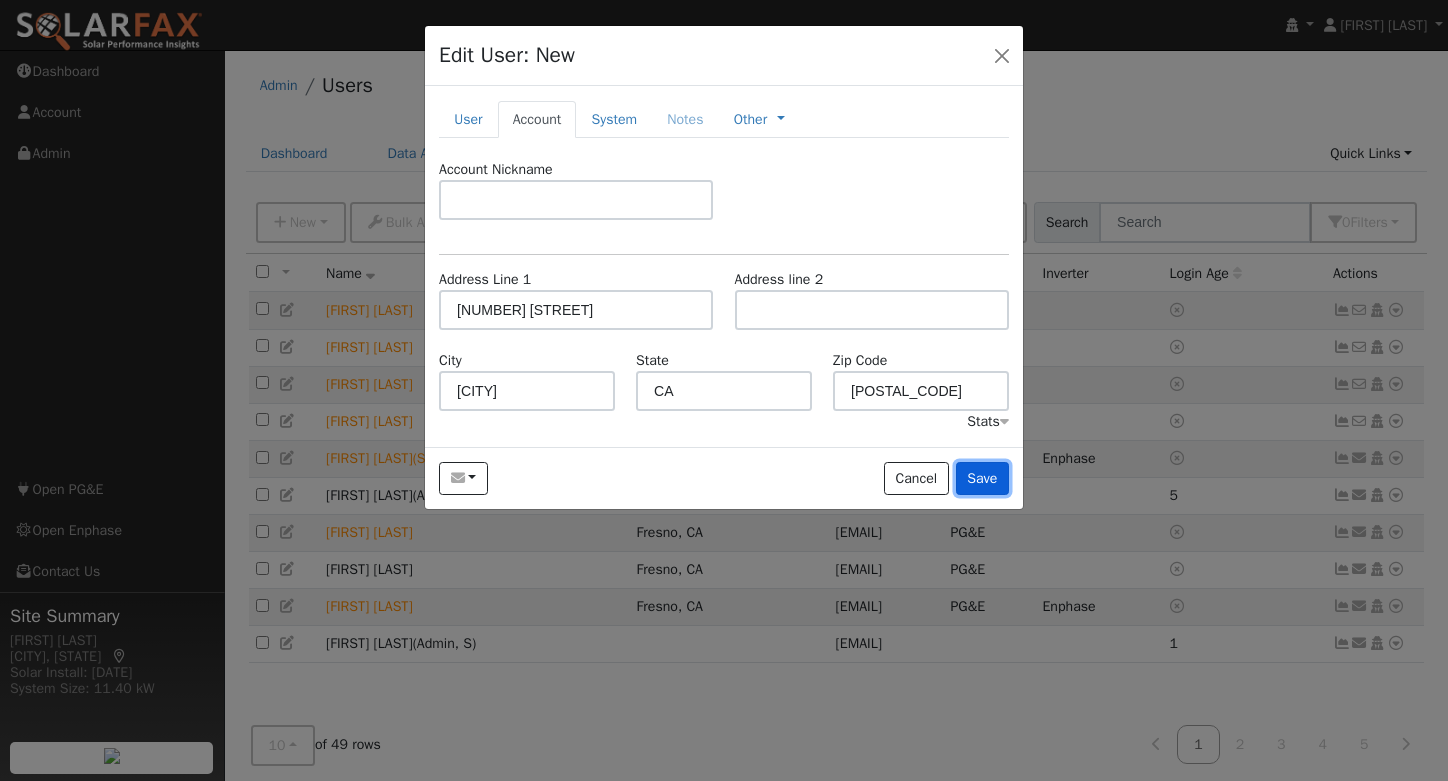 click on "Save" at bounding box center (982, 479) 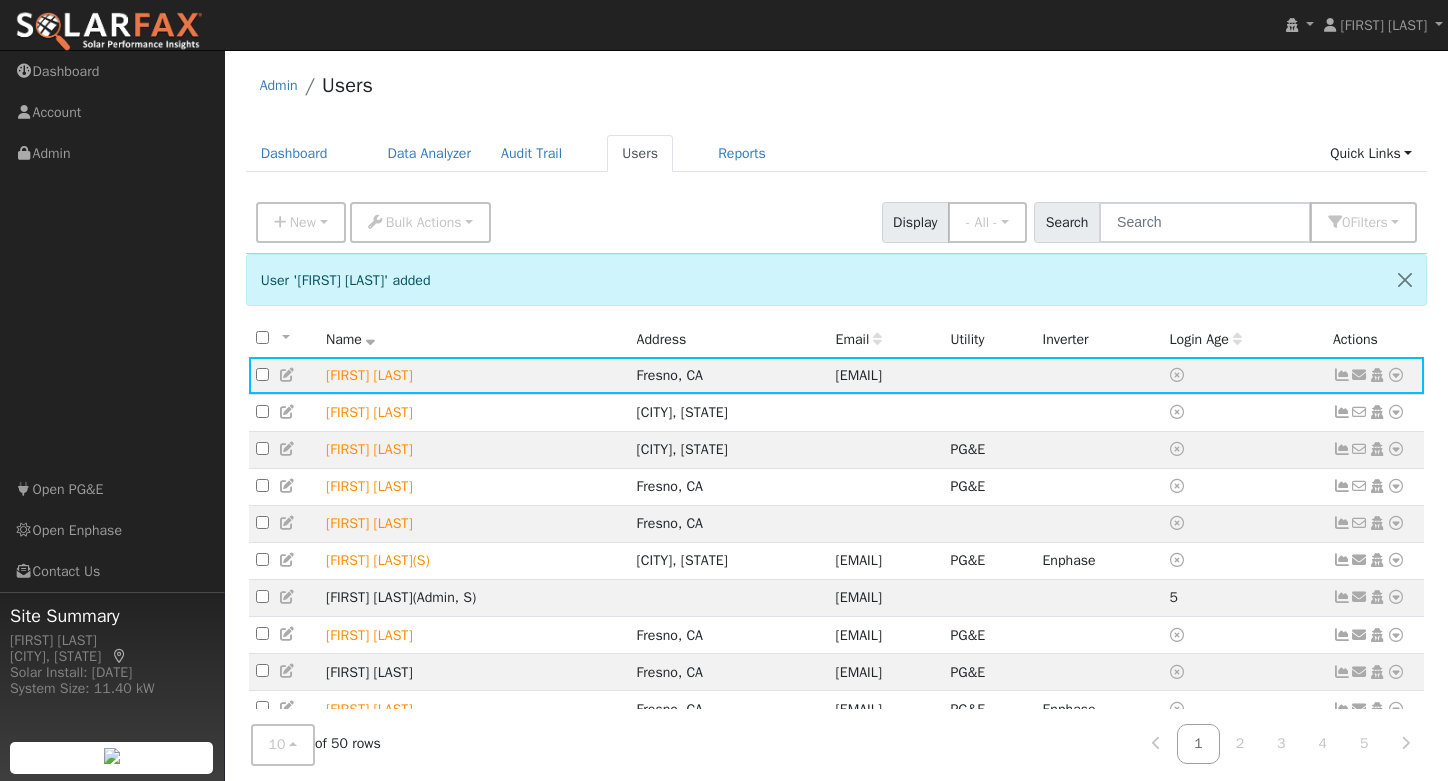click on "User 'Jesus Maldonado' added" at bounding box center (837, 279) 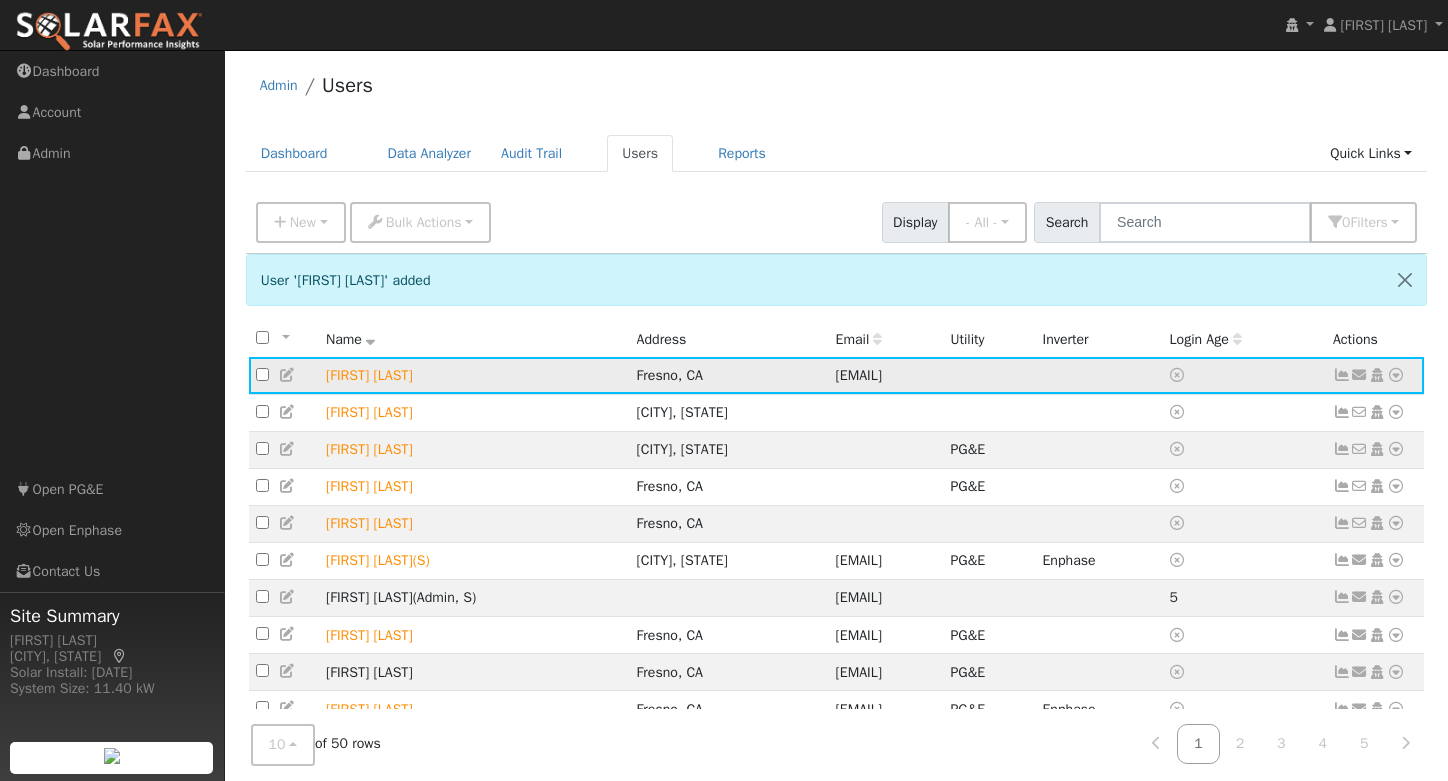 click at bounding box center (1396, 375) 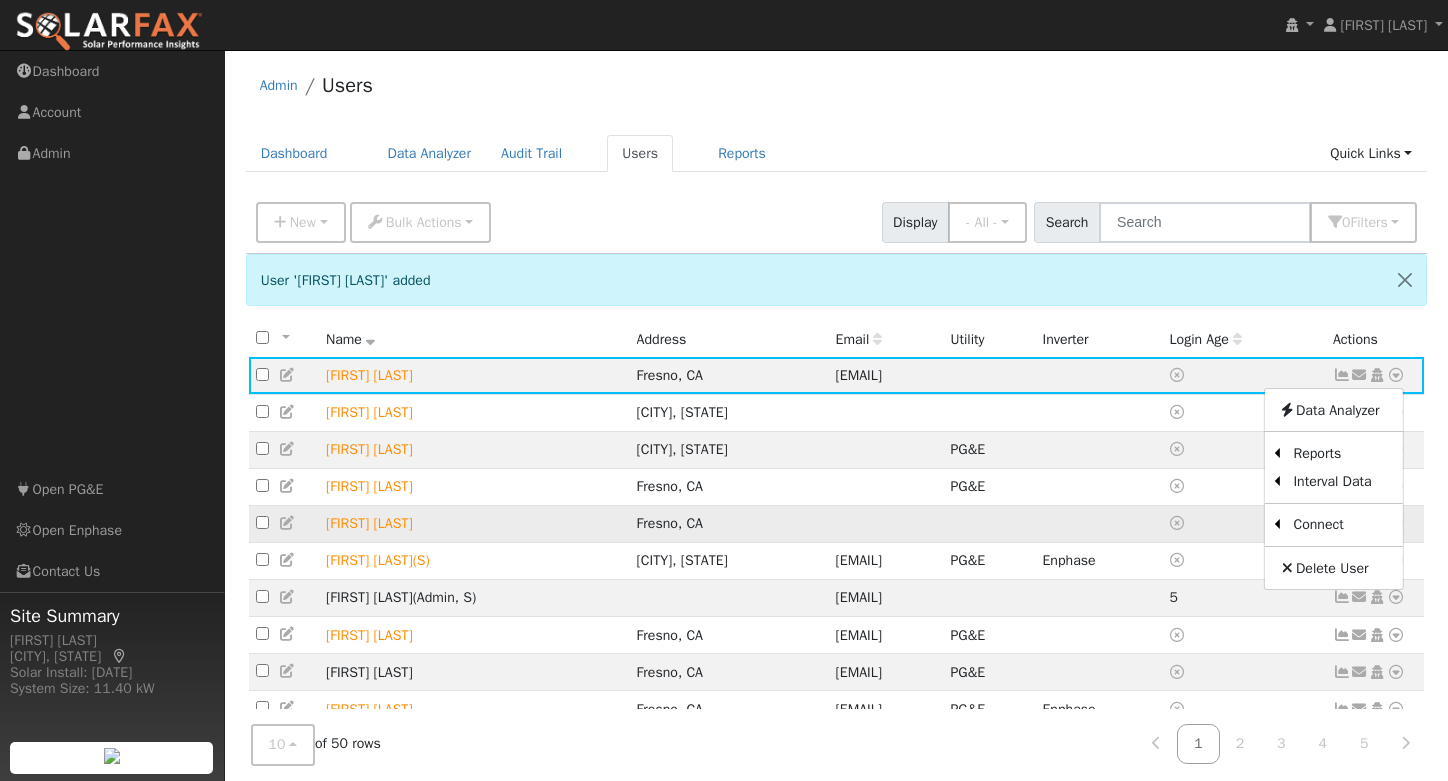 click on "Utility" at bounding box center [0, 0] 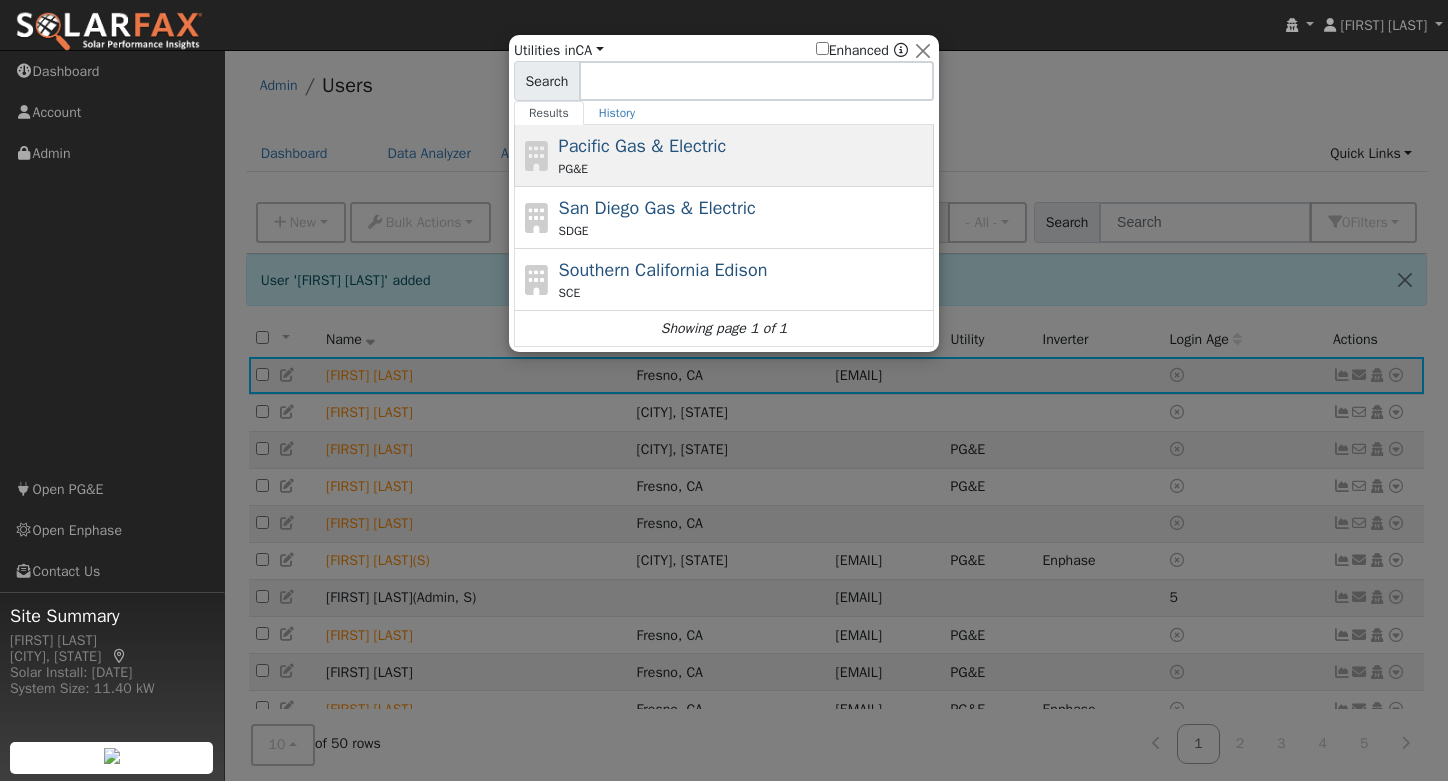 click on "Pacific Gas & Electric" at bounding box center (643, 146) 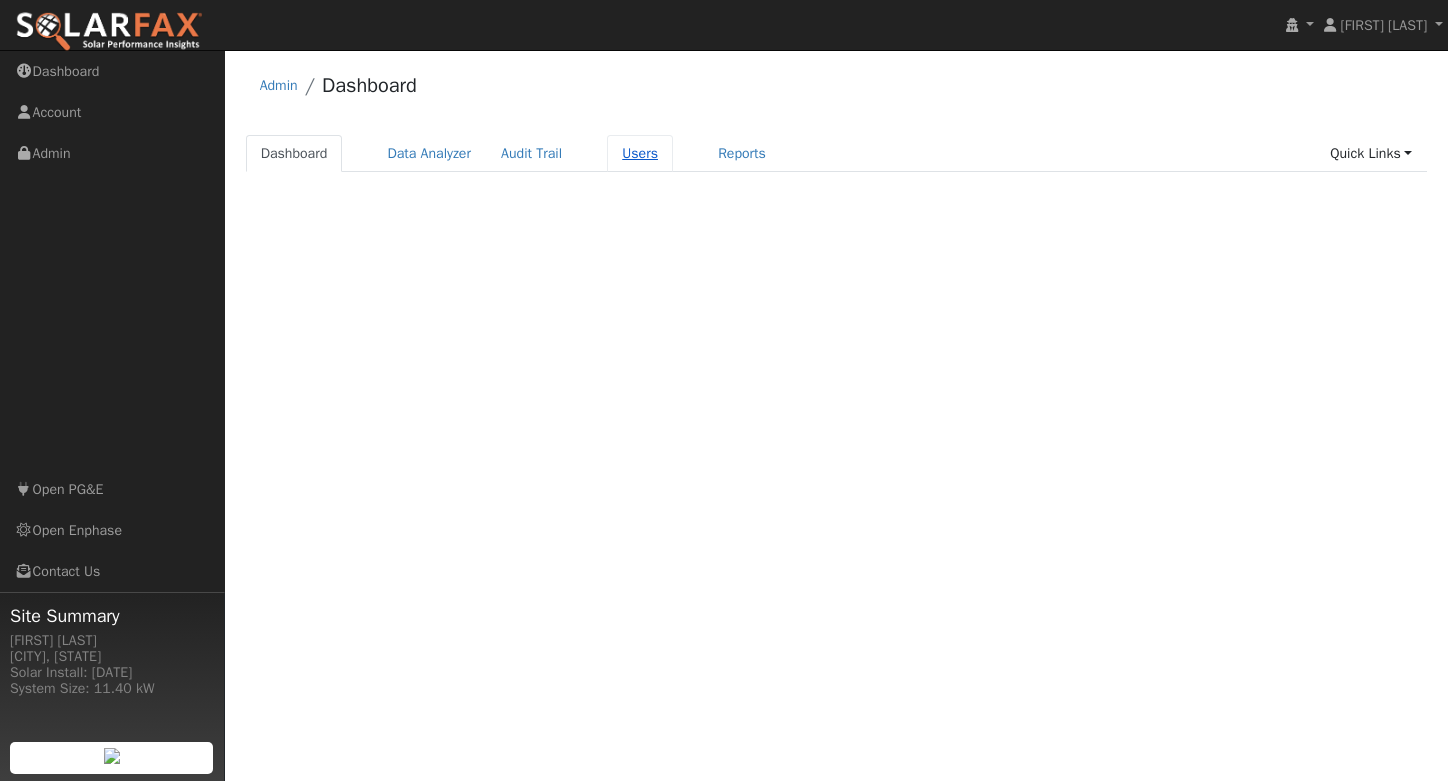 scroll, scrollTop: 0, scrollLeft: 0, axis: both 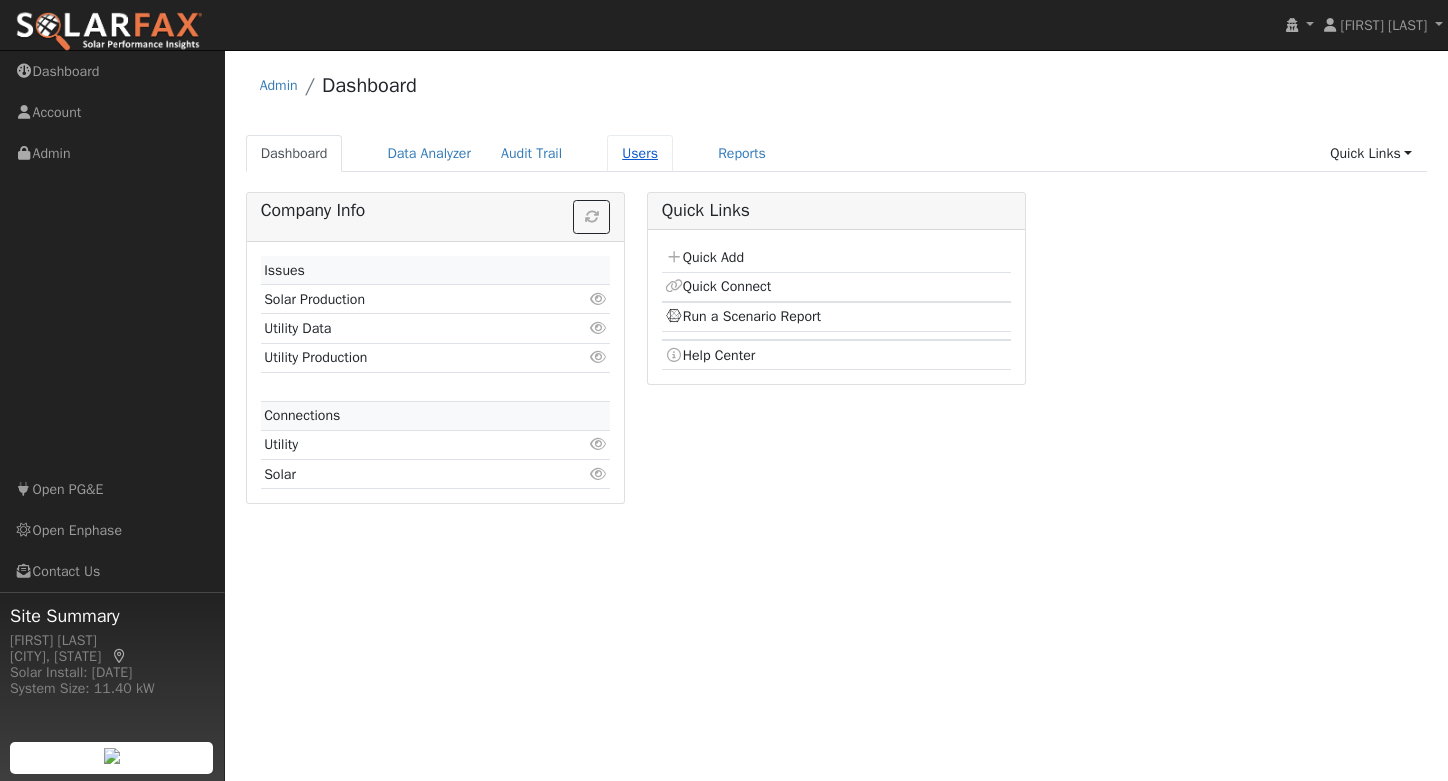 click on "Users" at bounding box center [640, 153] 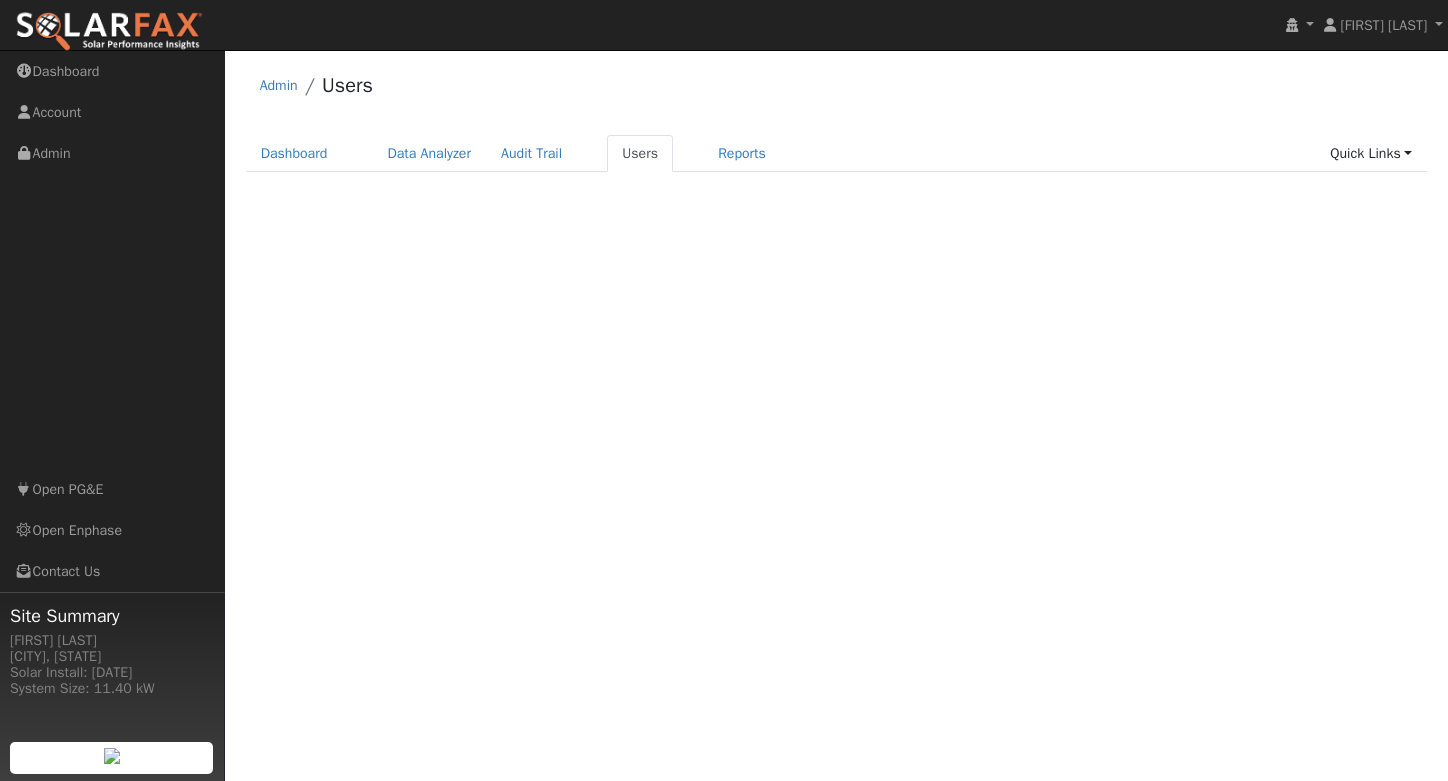 scroll, scrollTop: 0, scrollLeft: 0, axis: both 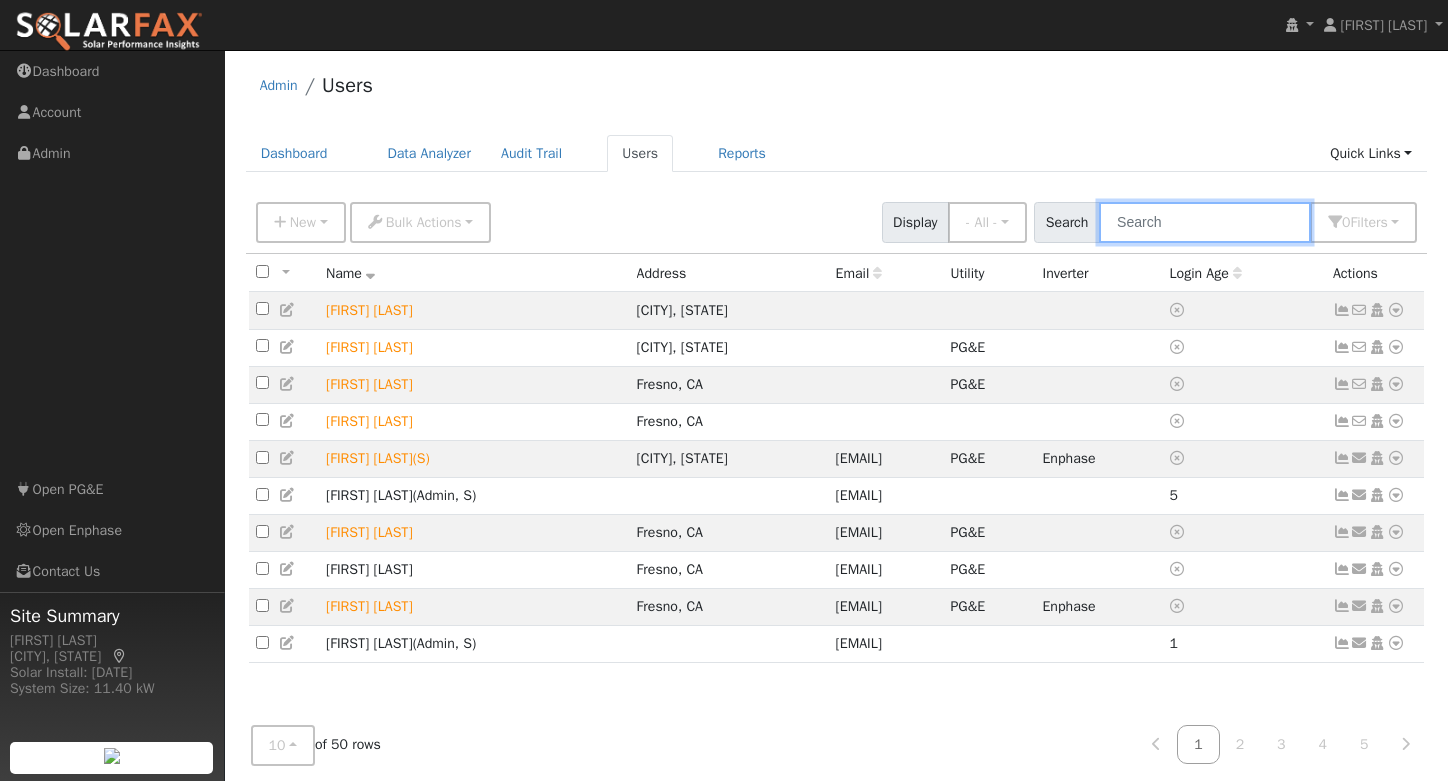 click at bounding box center [1205, 222] 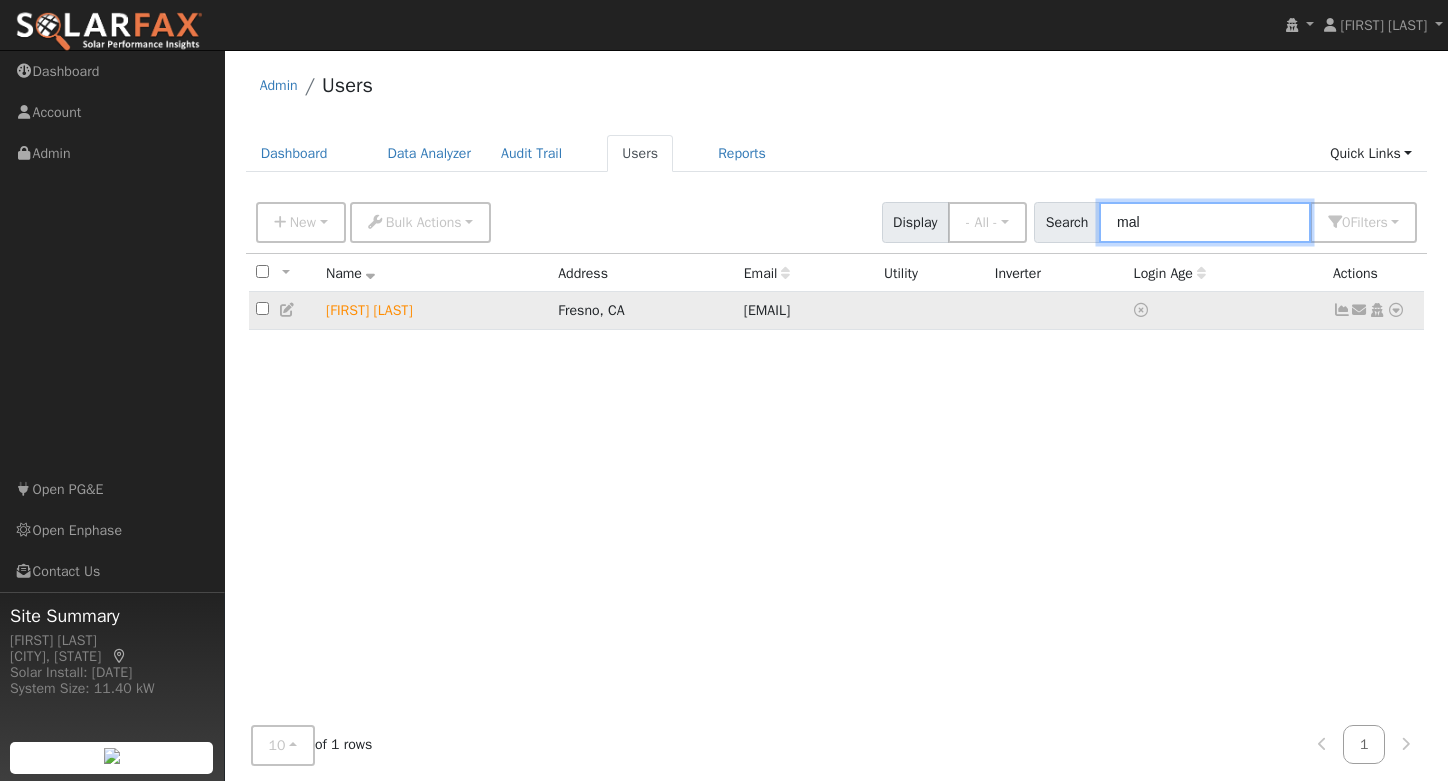 type on "mal" 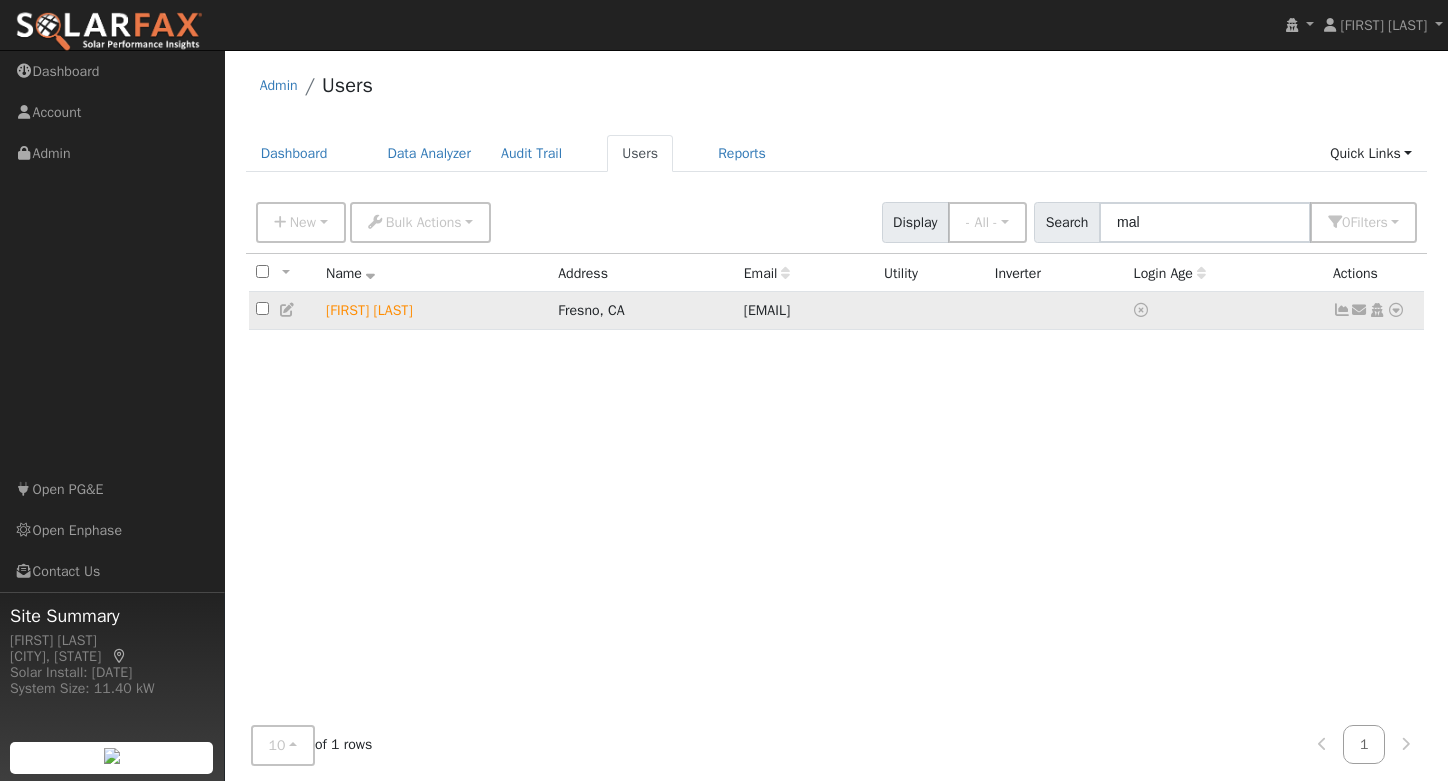 click at bounding box center [1396, 310] 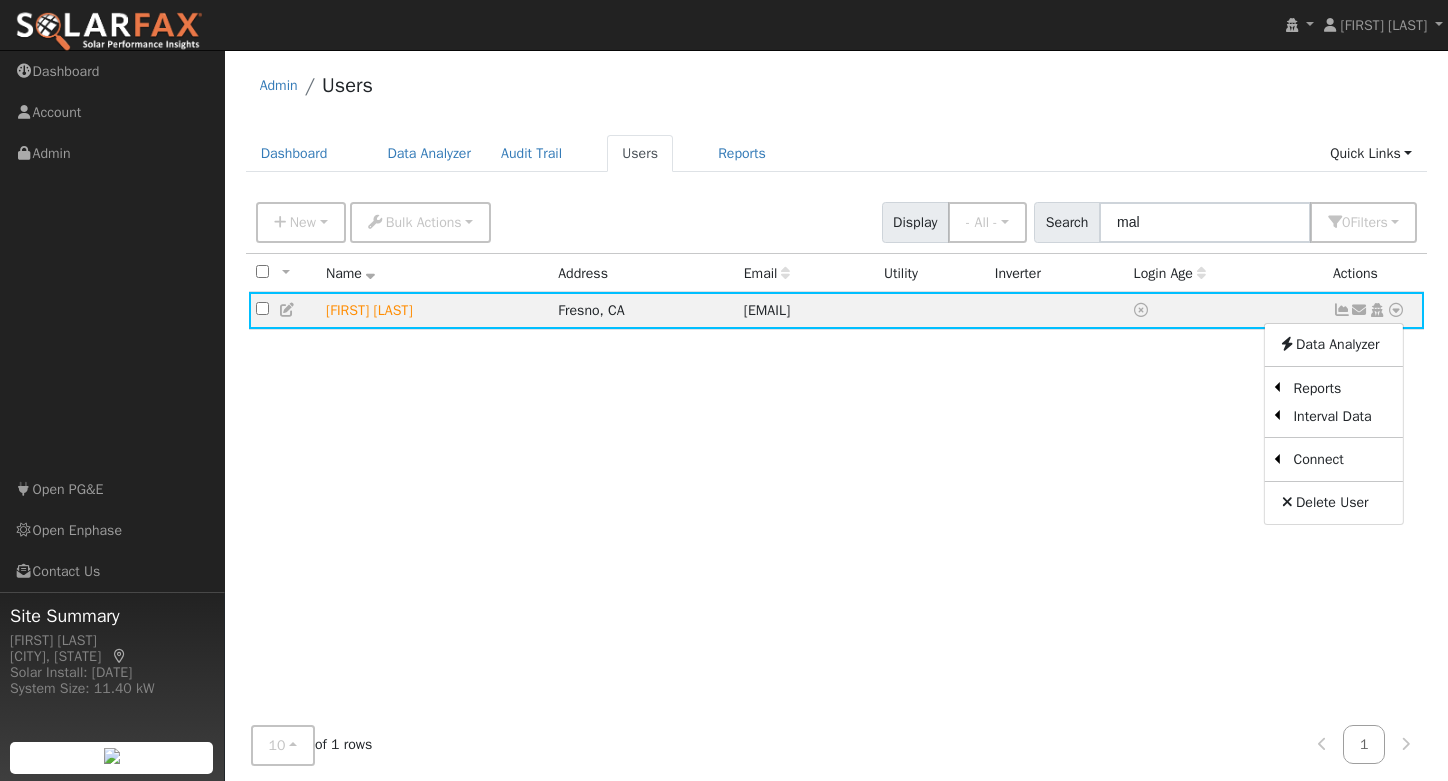 click on "Utility" at bounding box center [0, 0] 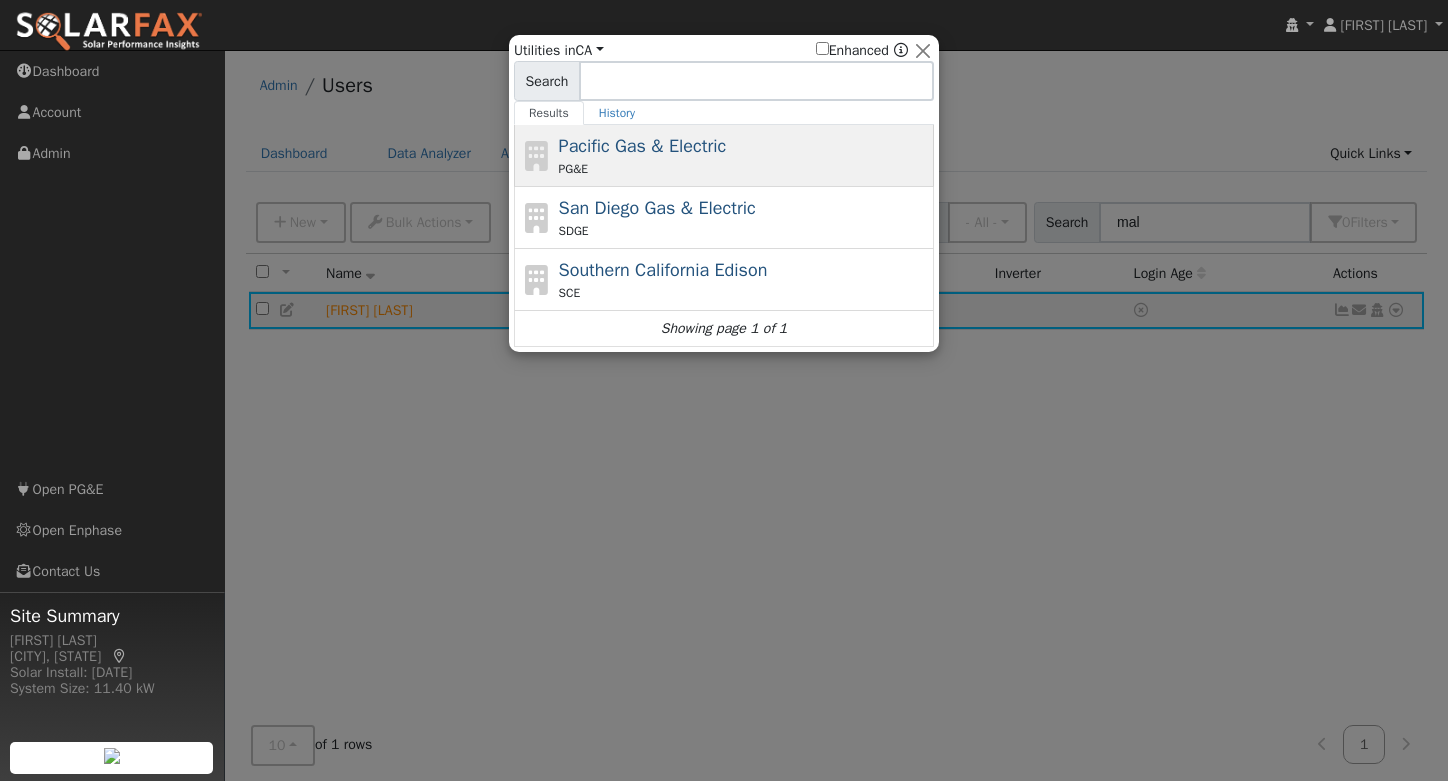 click on "Pacific Gas & Electric" at bounding box center [643, 146] 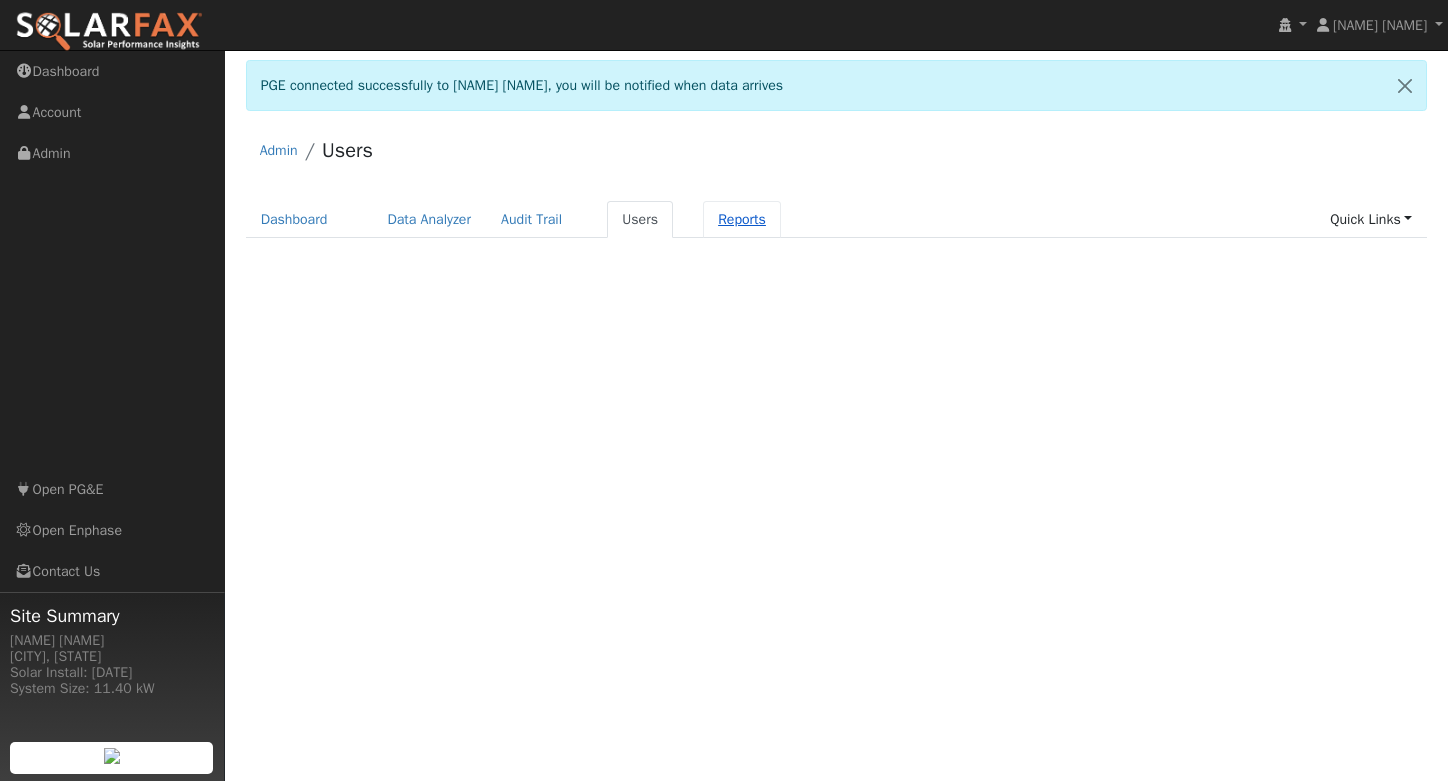 scroll, scrollTop: 0, scrollLeft: 0, axis: both 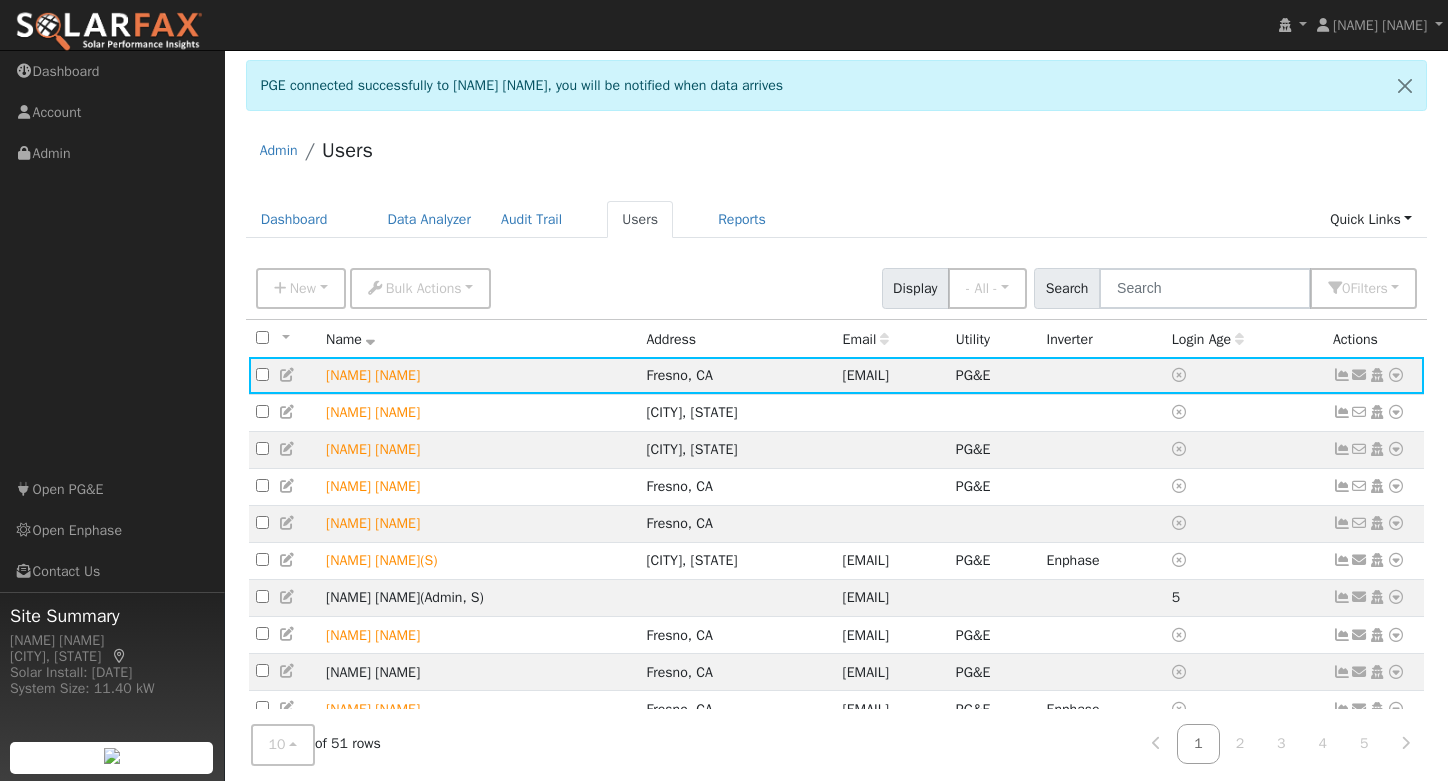 click on "Dashboard
Data Analyzer
Audit Trail
Users
Reports
Quick Links
Quick Add
Quick Connect
Run a Scenario Report
Upload a Utility CSV
Help Center" at bounding box center (837, 219) 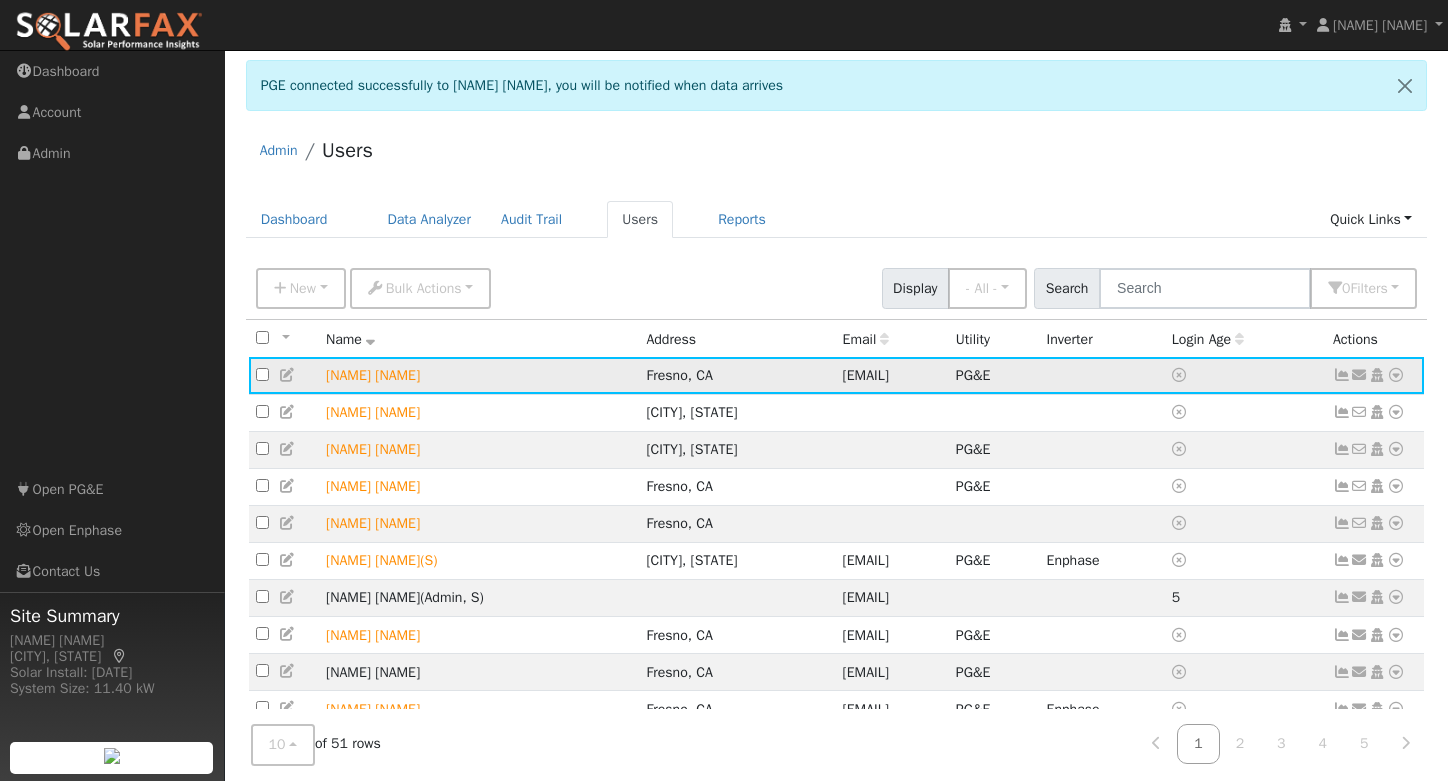 click at bounding box center [1396, 375] 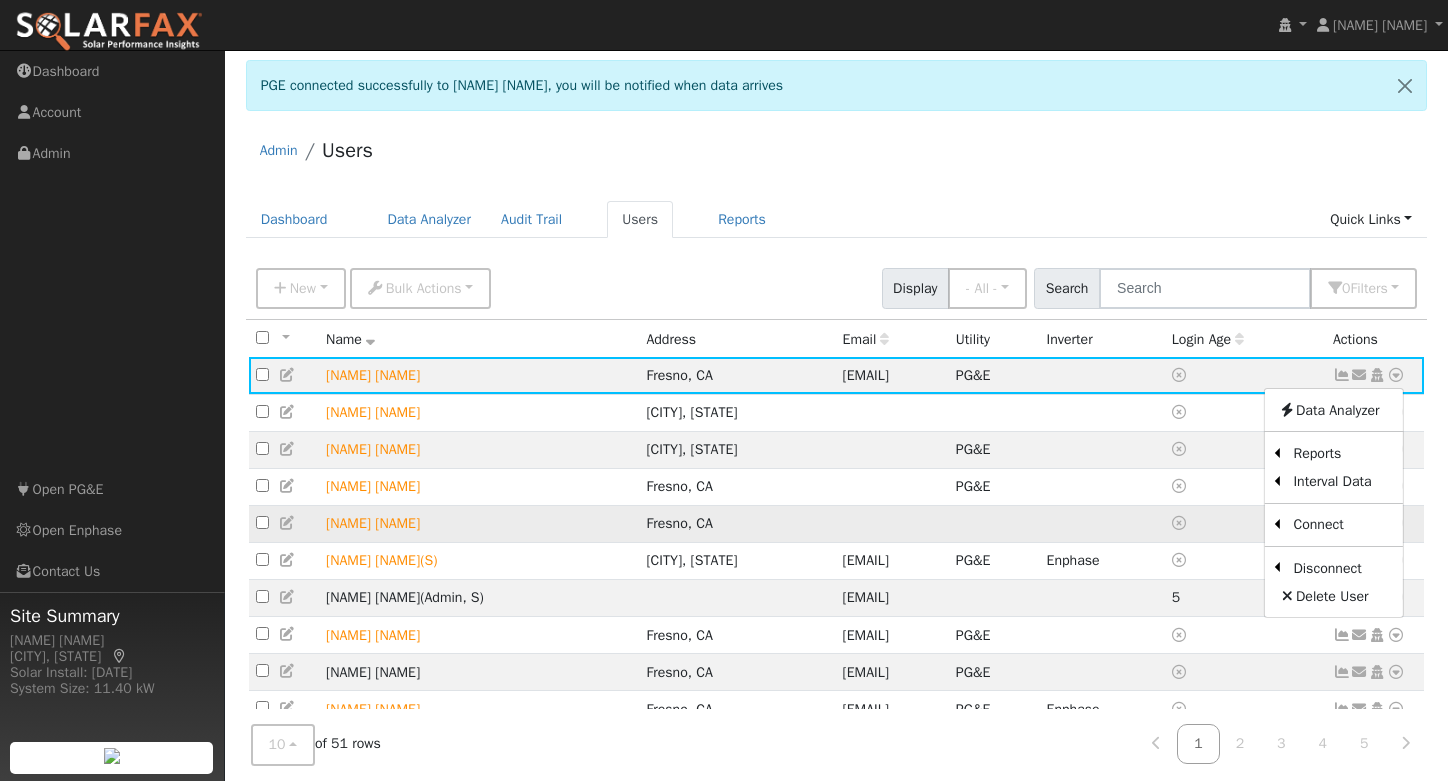 click on "Solar" at bounding box center (0, 0) 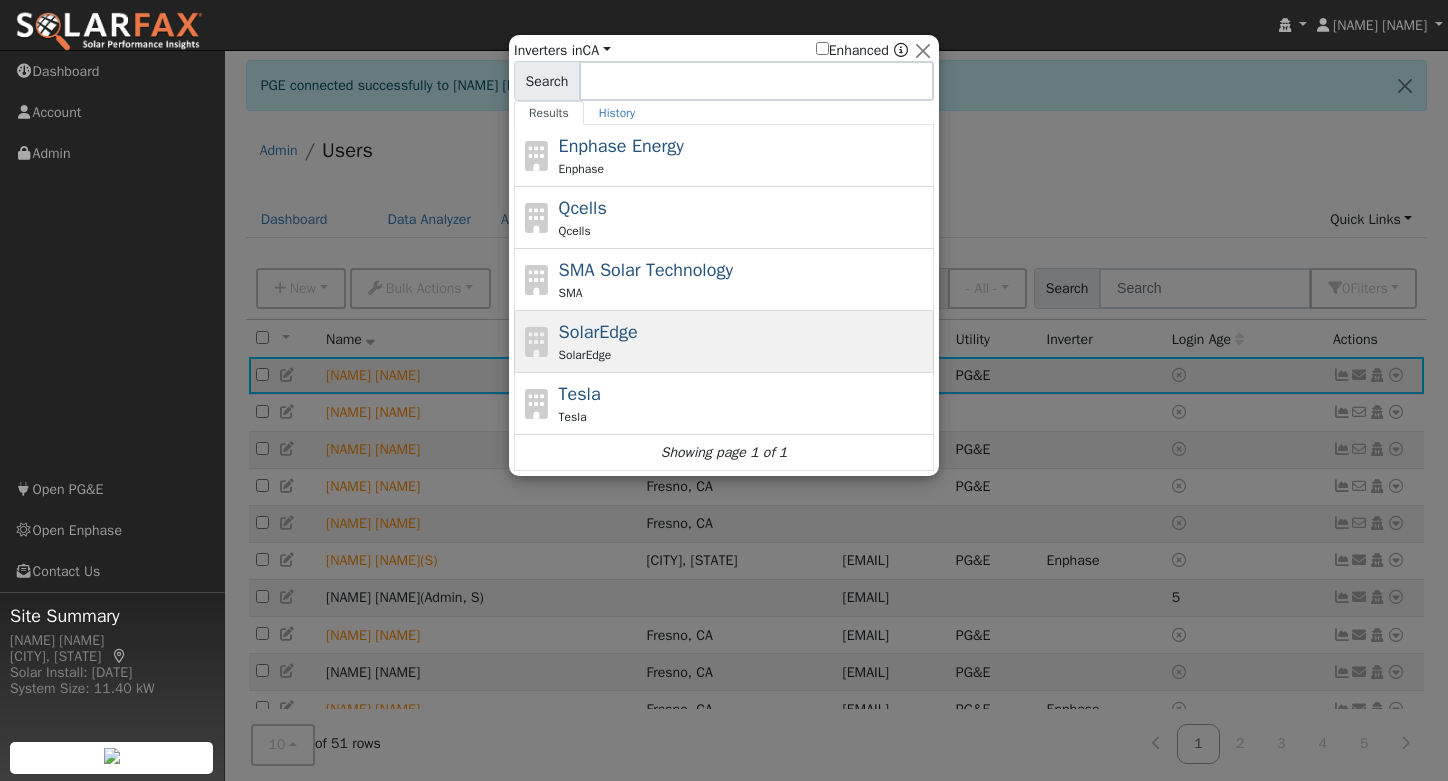 click on "SolarEdge" at bounding box center [598, 332] 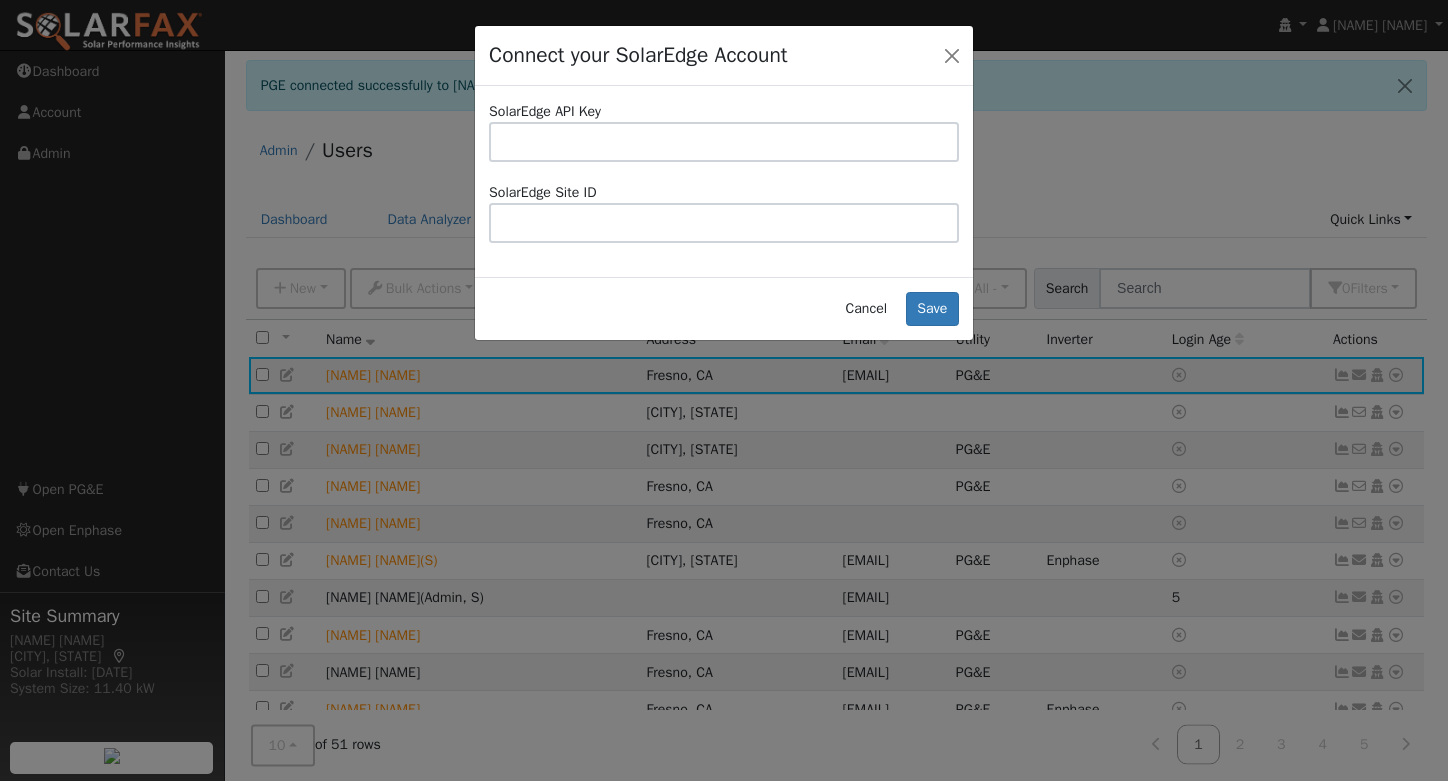 click at bounding box center (724, 142) 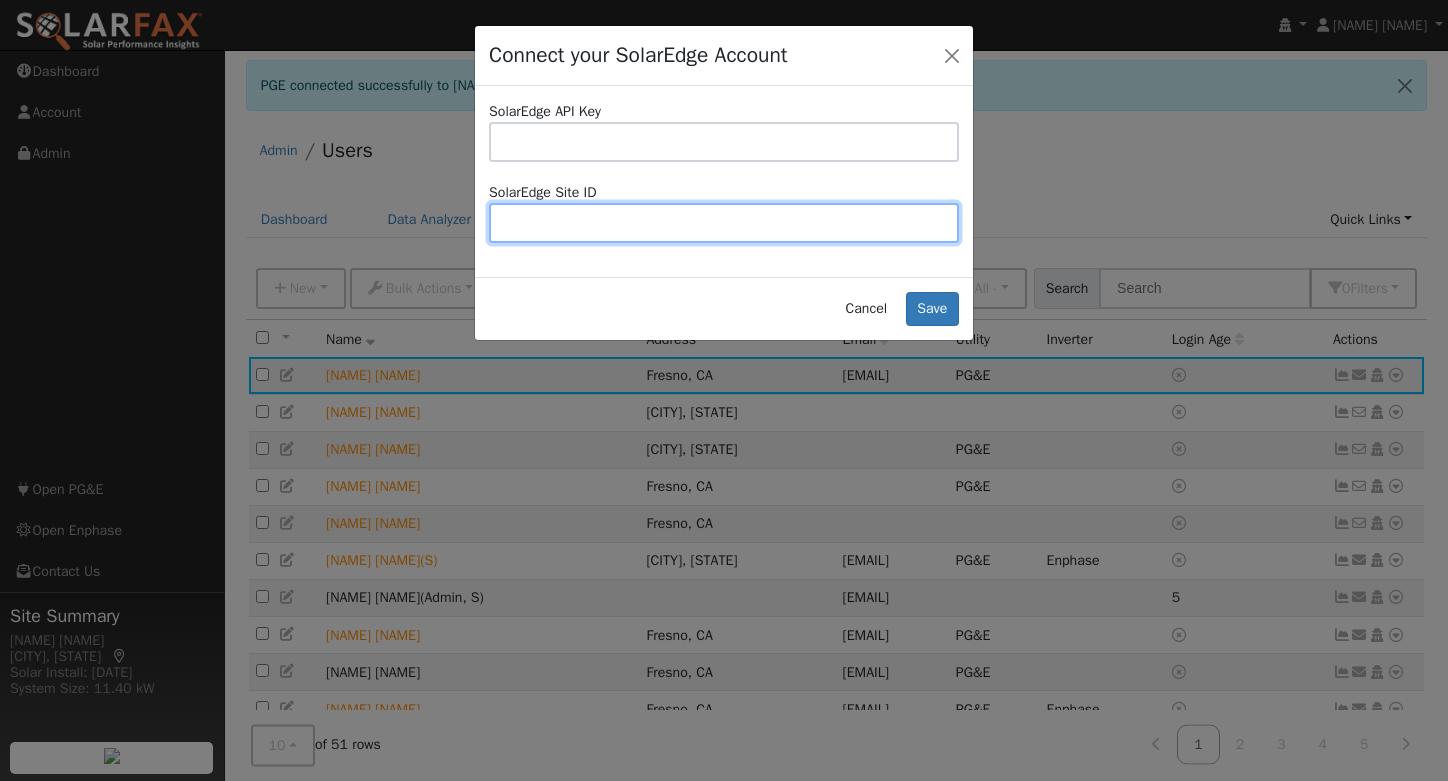 click at bounding box center (724, 223) 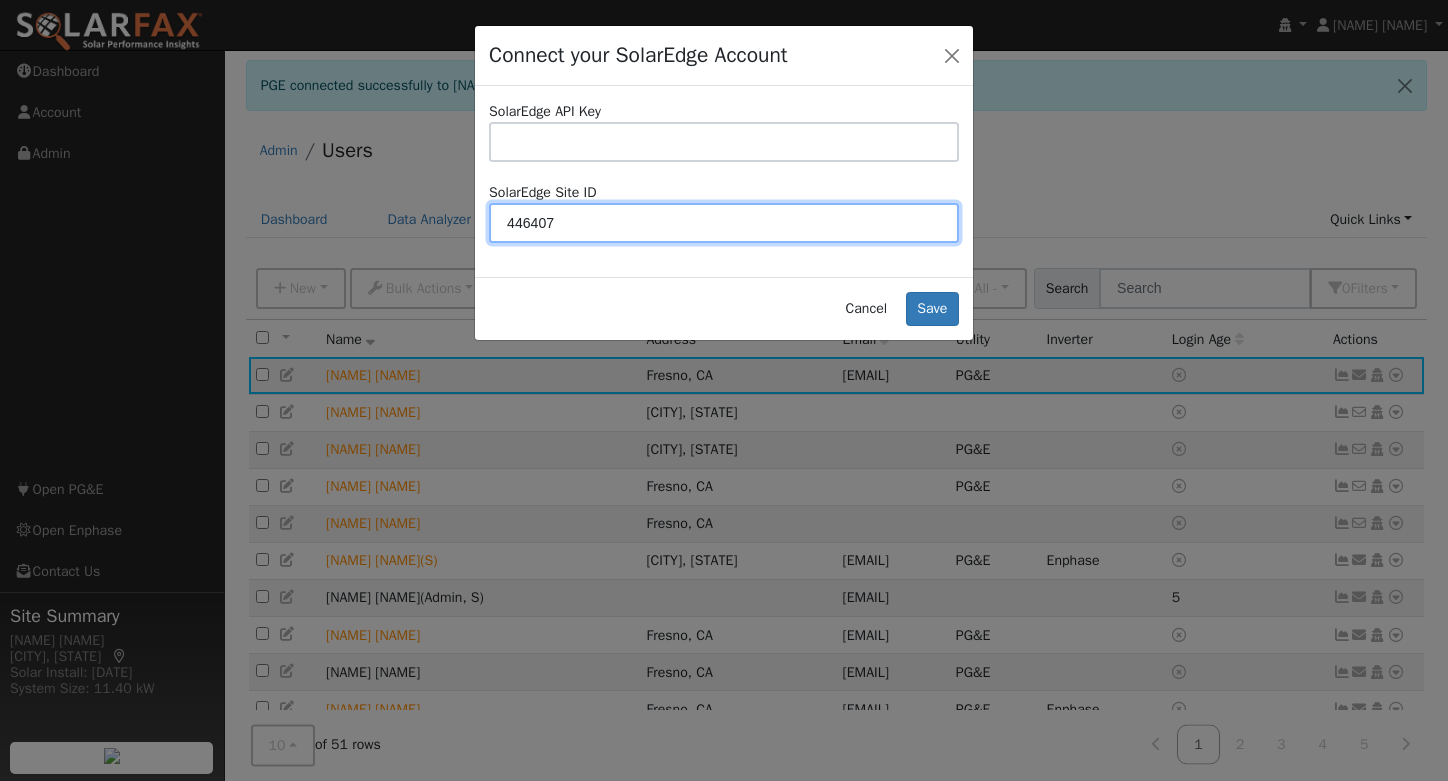 type on "446407" 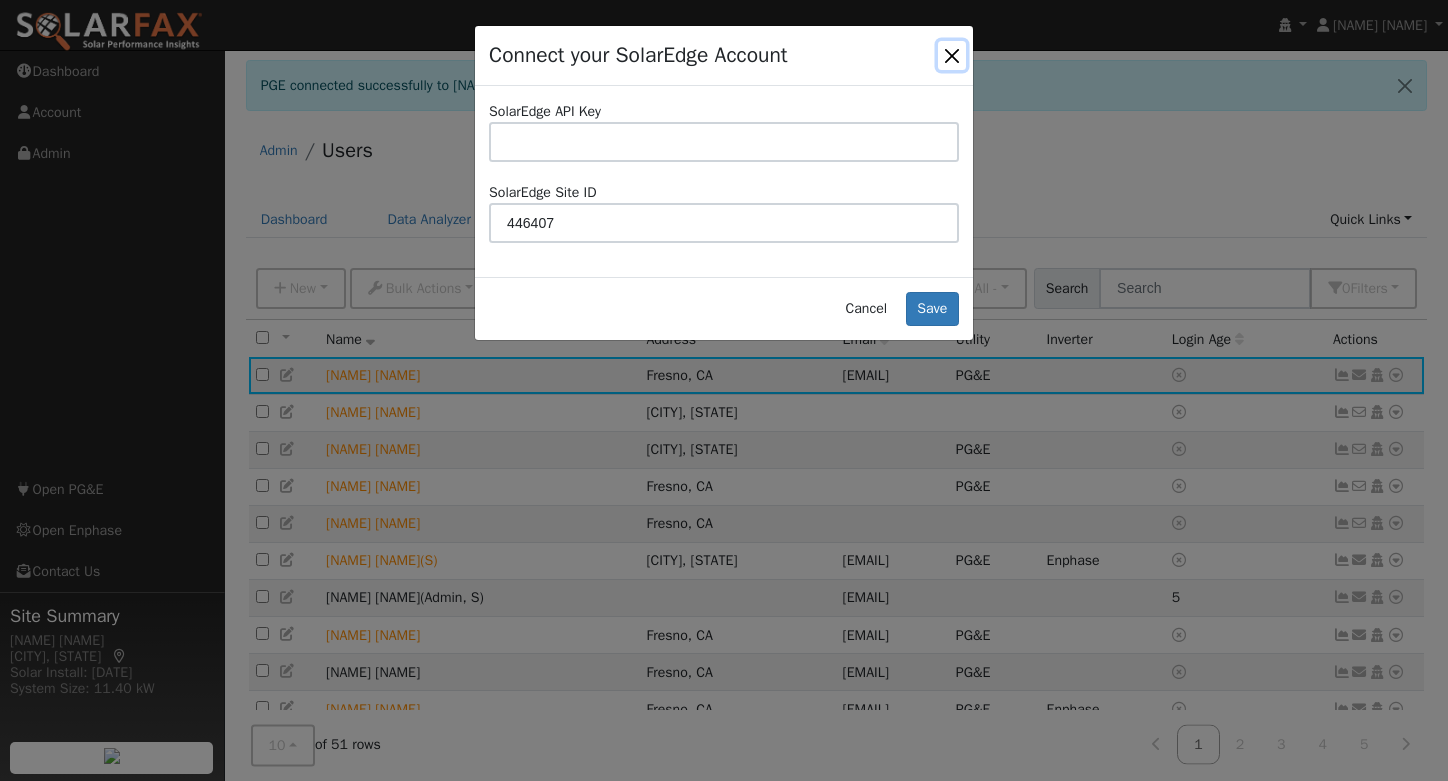 click at bounding box center [952, 55] 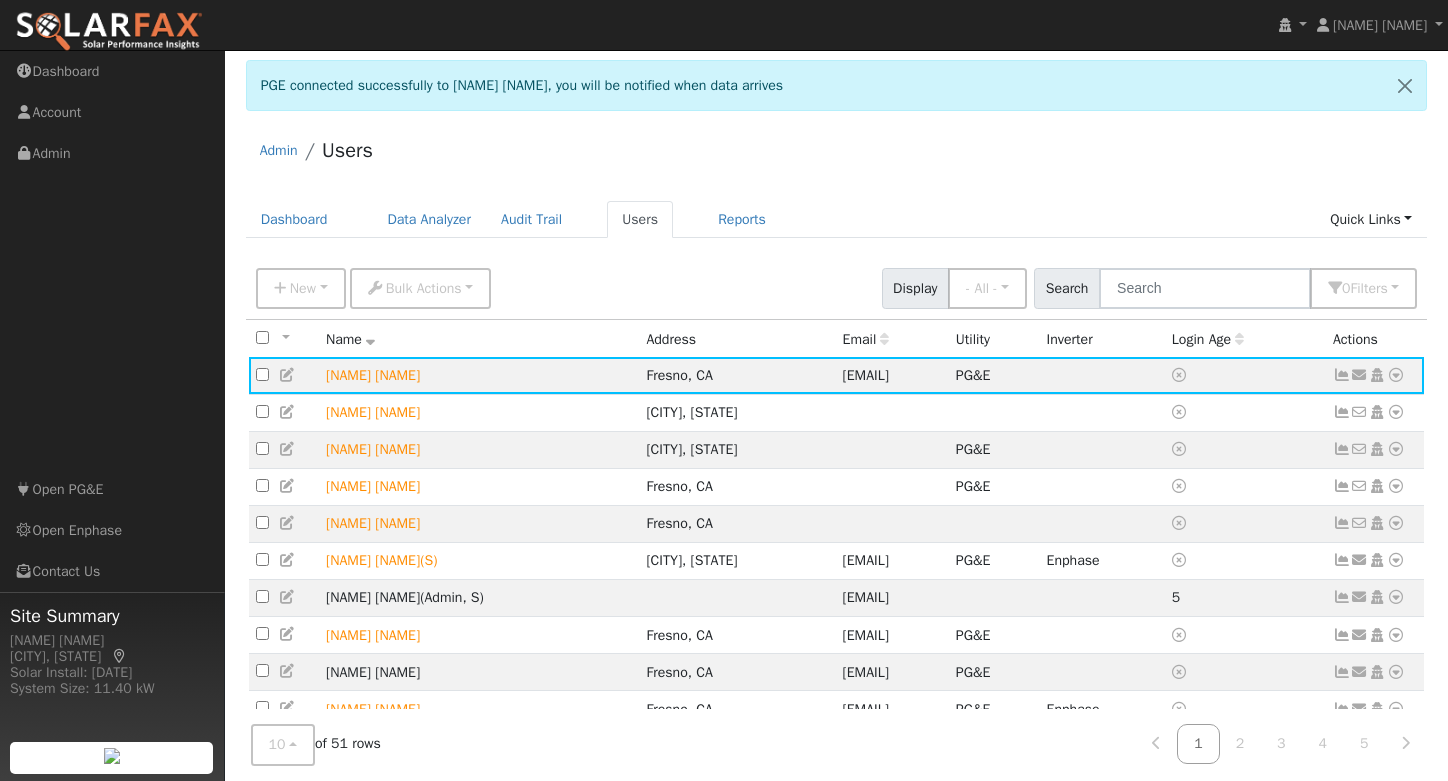 click on "Admin
Users" at bounding box center (837, 155) 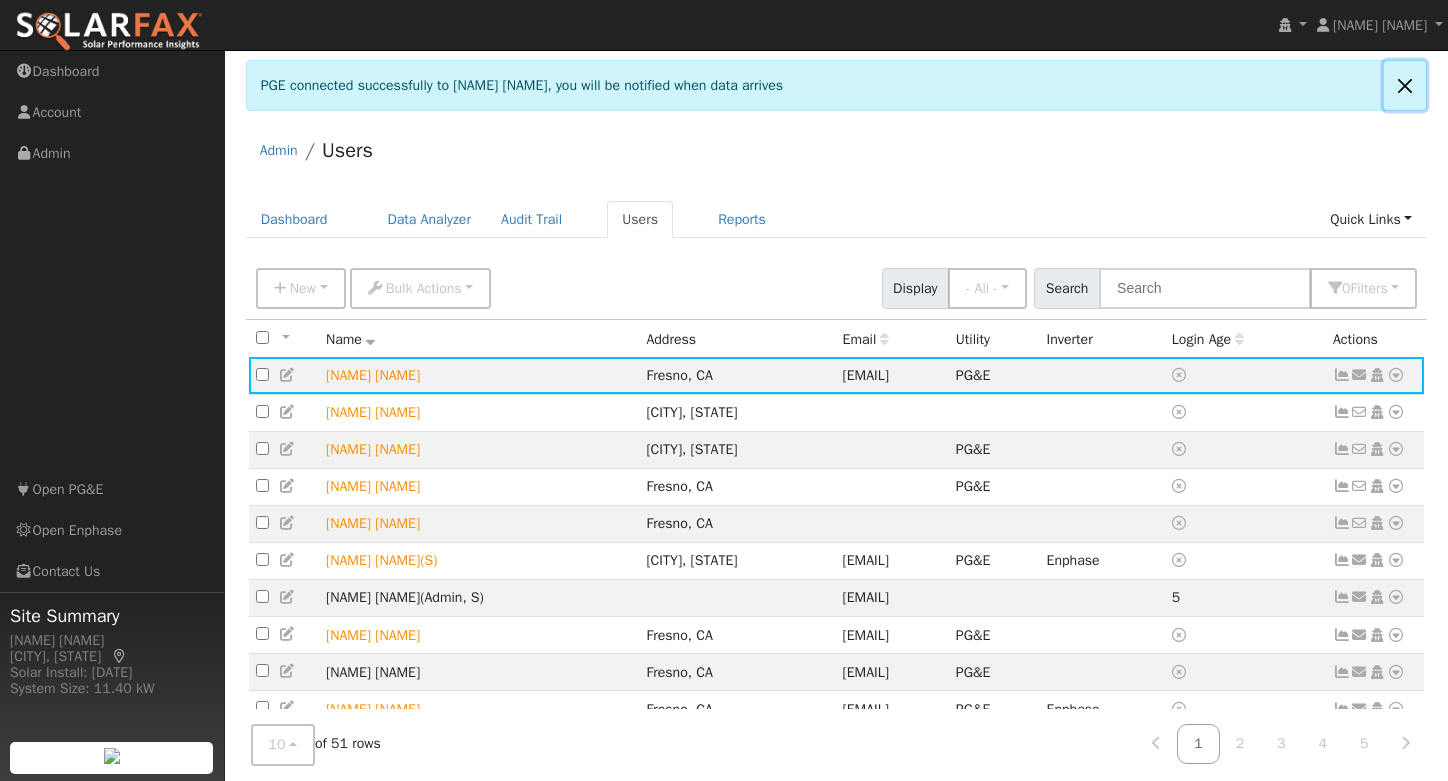 click at bounding box center (1405, 85) 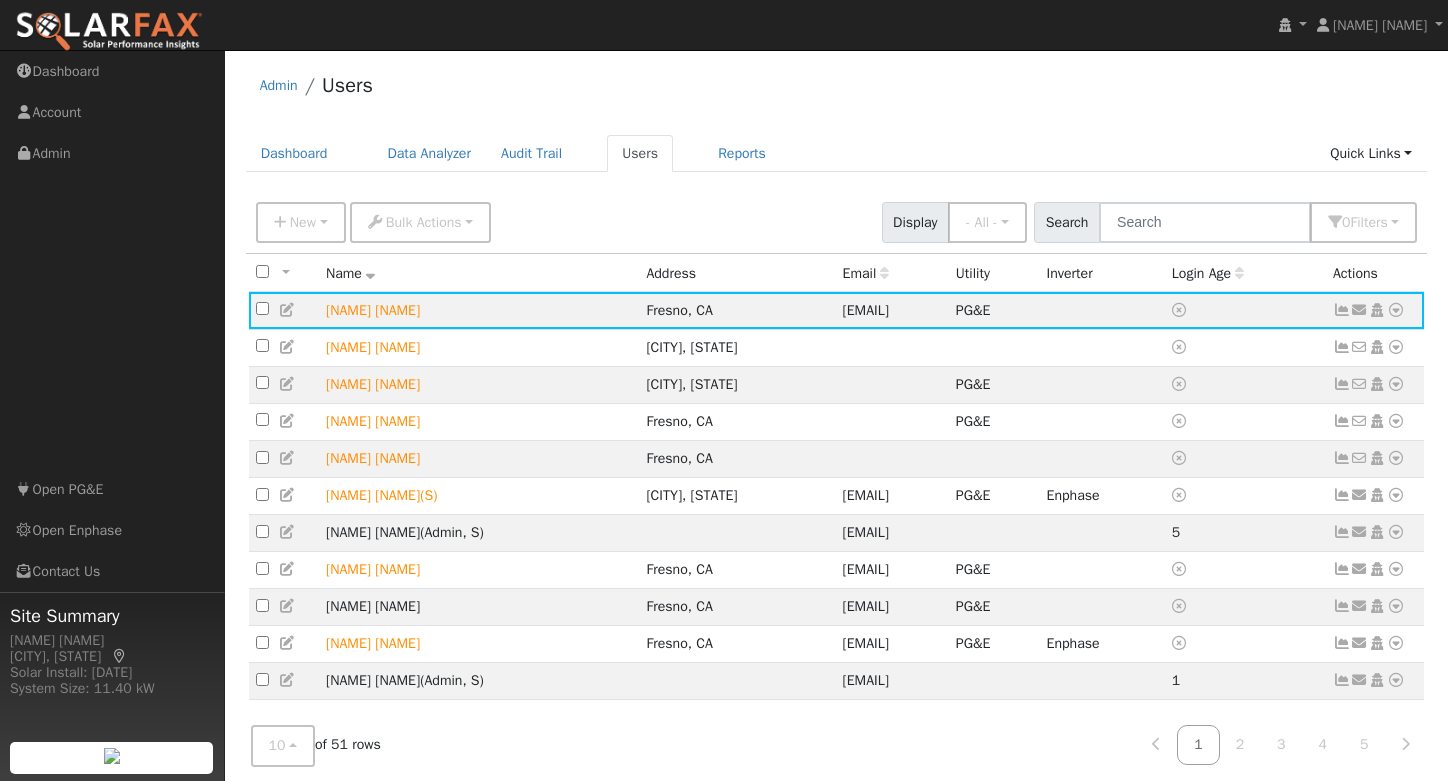 click on "Admin
Users
Dashboard
Data Analyzer
Audit Trail
Users
Reports
Quick Links
Quick Add
Quick Connect
Run a Scenario Report
Upload a Utility CSV
Help Center
Go to
Dashboard
Data Analyzer
Audit Trail
Users
Reports" at bounding box center (836, 427) 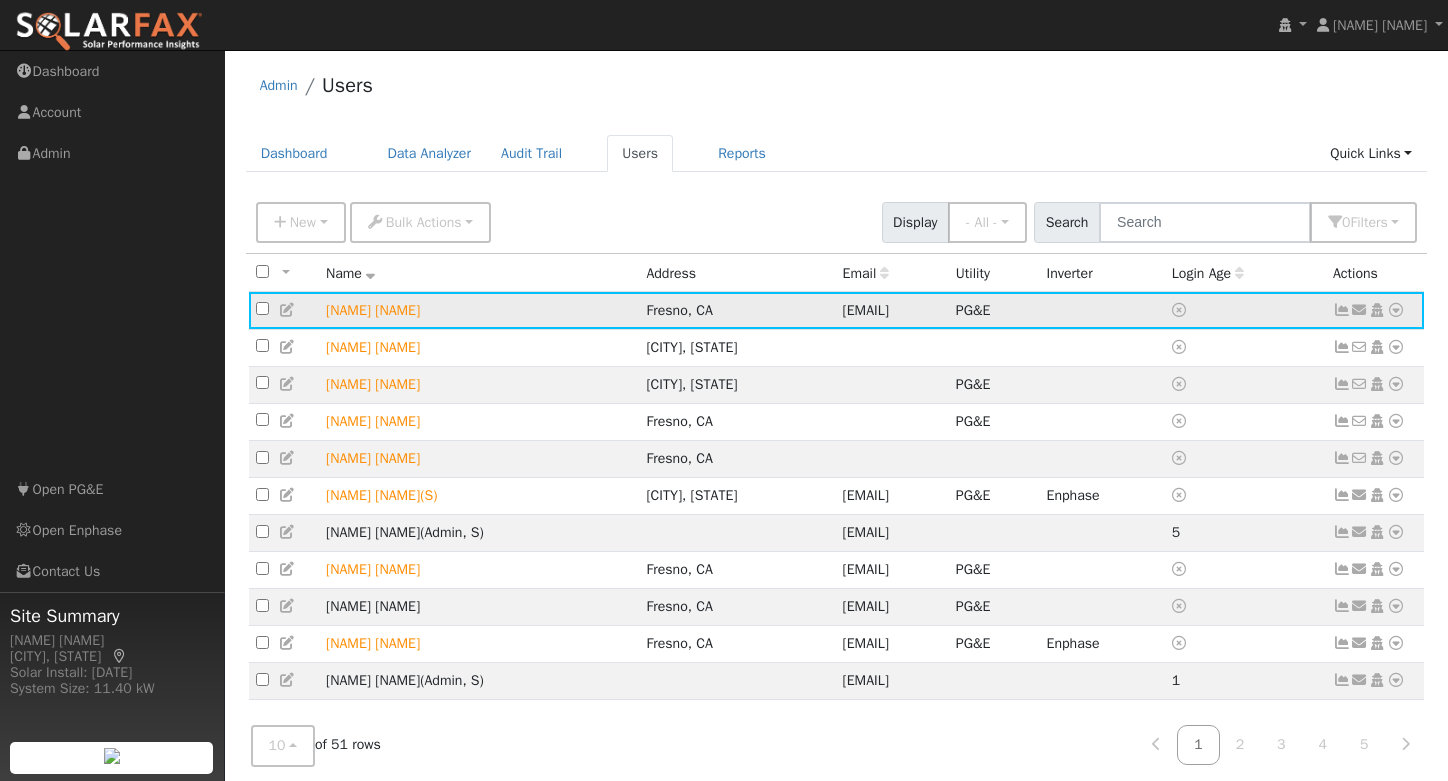 click at bounding box center (1396, 310) 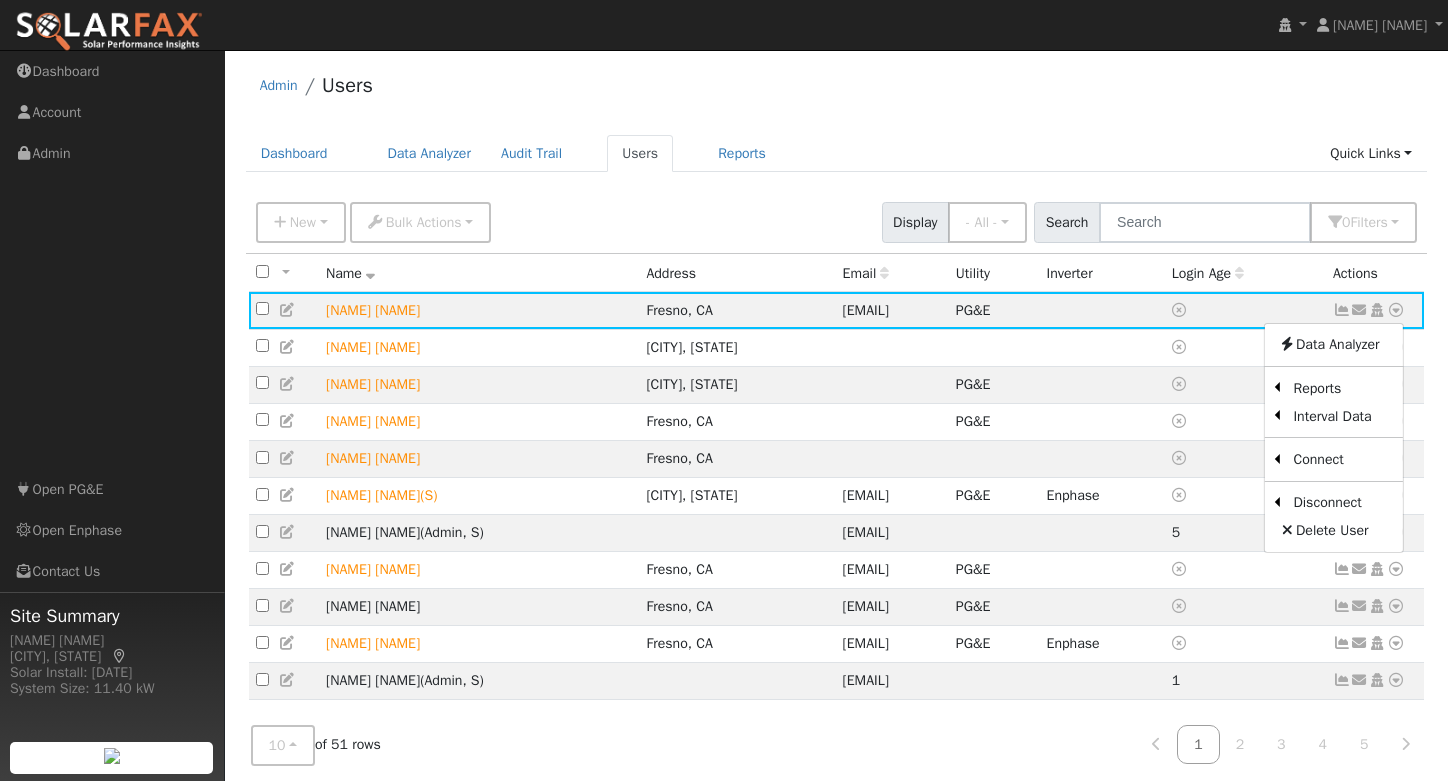 click on "Scenario" at bounding box center (0, 0) 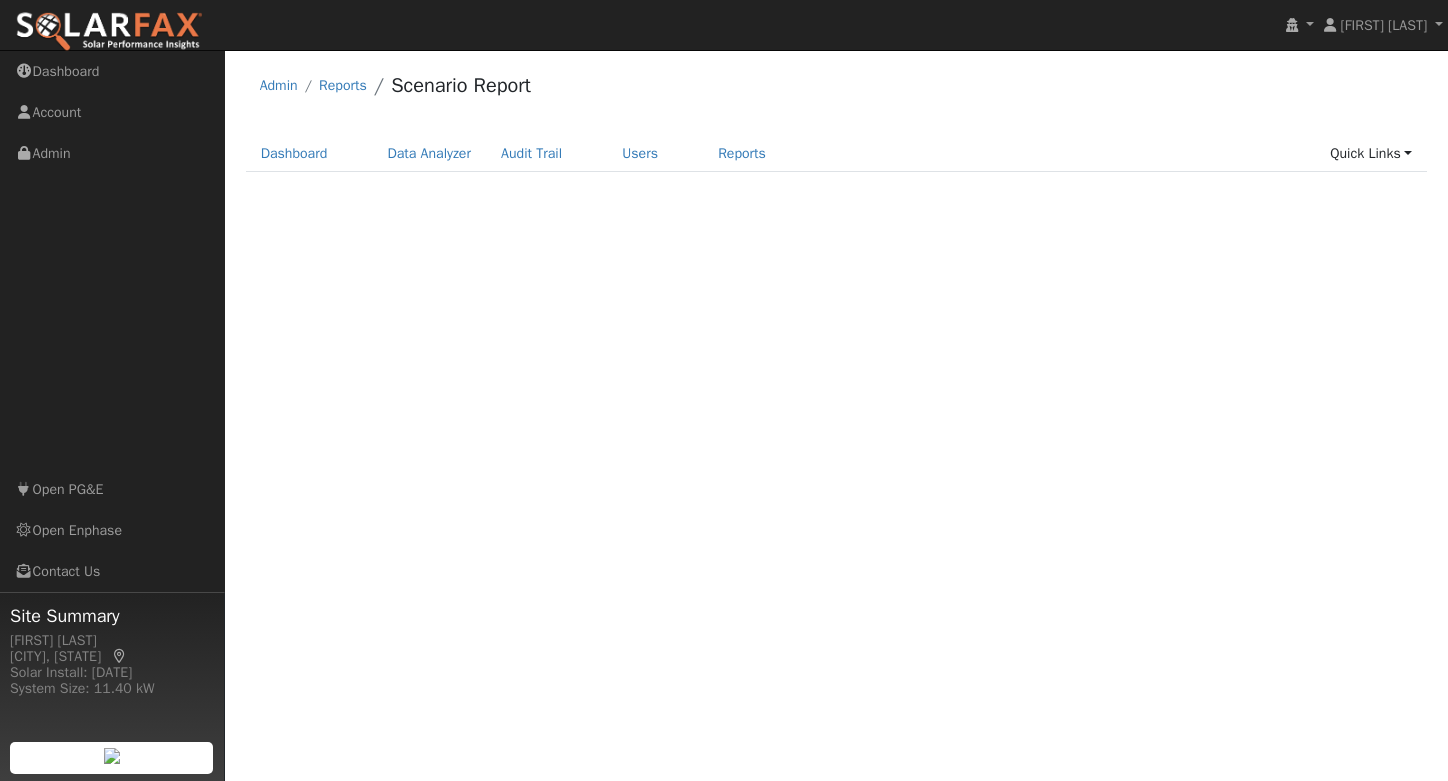 scroll, scrollTop: 0, scrollLeft: 0, axis: both 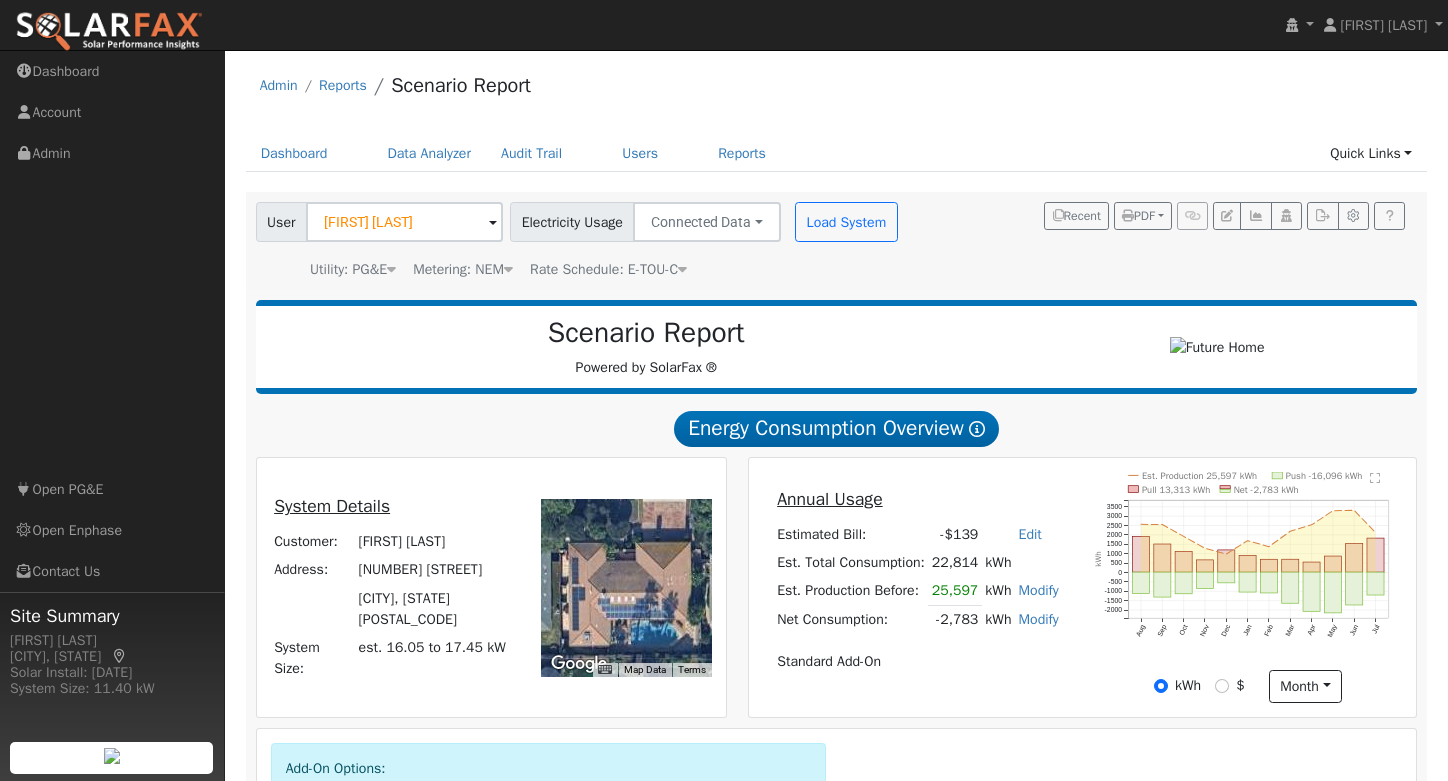 click on "User [FIRST] [LAST] Account   Default Account Default Account [NUMBER] [STREET], [CITY], [STATE] Primary Account Electricity Usage Connected Data Connected Data Estimated Data CSV Data Load System  Utility: PG&E  Pacific Gas & Electric  Metering: NEM  NEM NEM NBT  Rate Schedule: E-TOU-C  E-TOU-C  Recent  PDF Print to PDF Selected Scenario All Scenarios Both Email PDF Cancel Send" at bounding box center (833, 237) 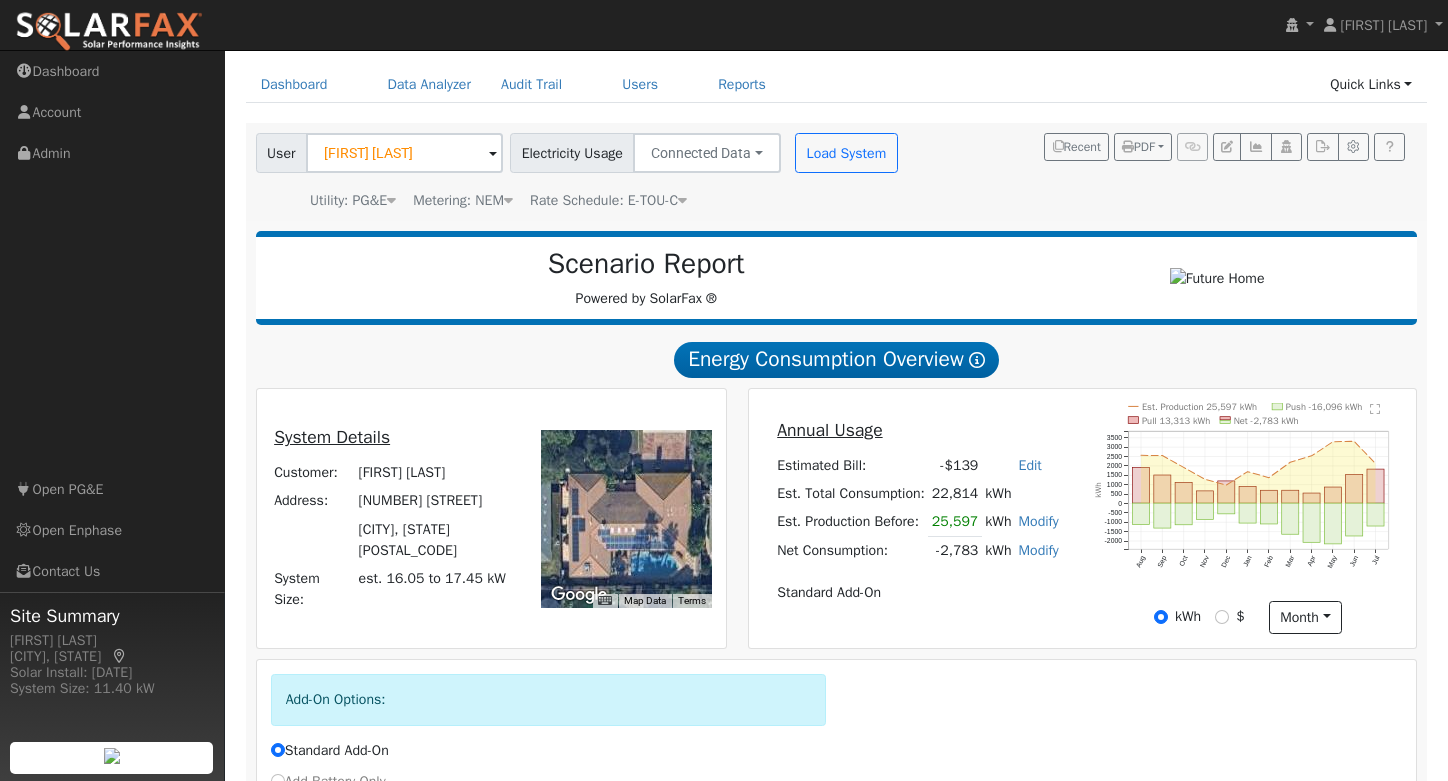 scroll, scrollTop: 85, scrollLeft: 0, axis: vertical 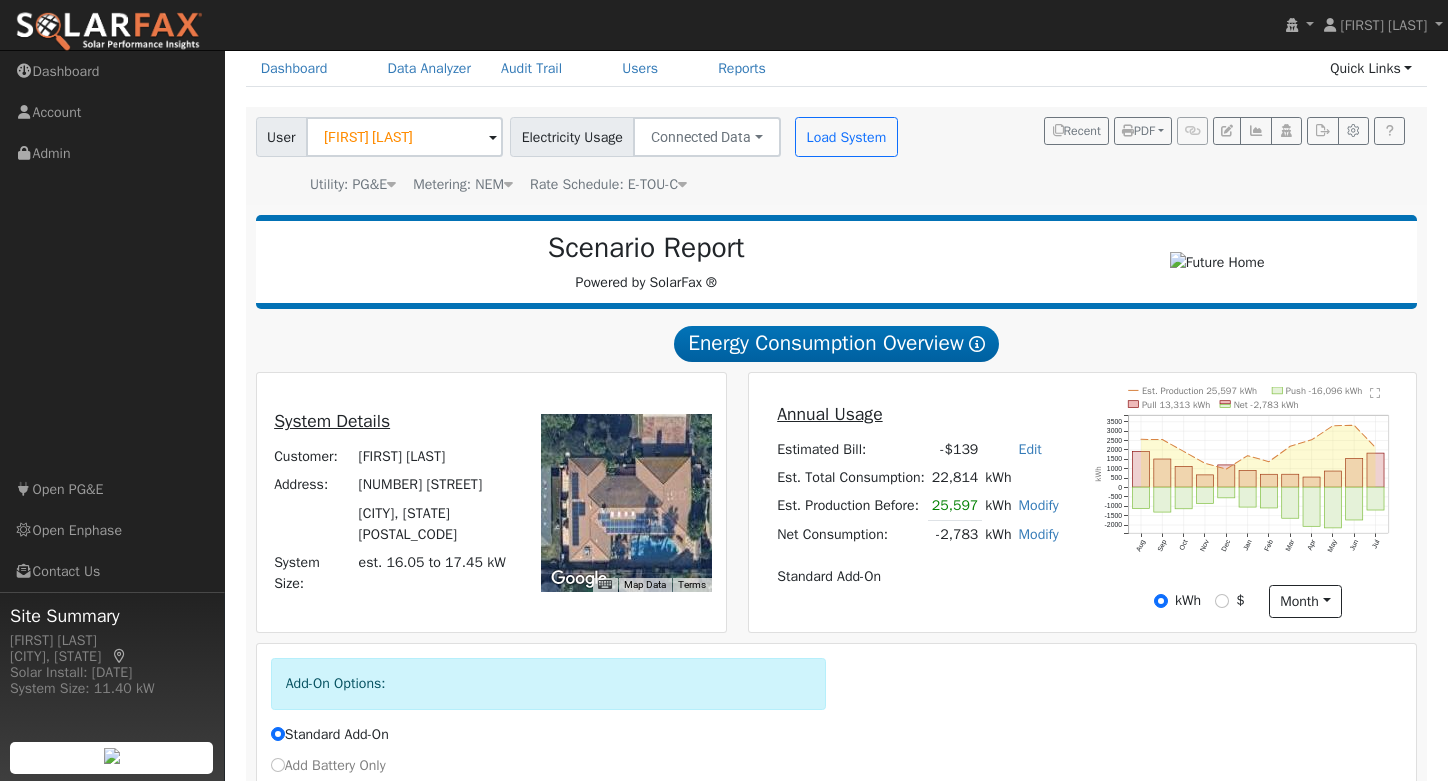 click on "Scenario Report  Powered by SolarFax ®" at bounding box center (646, 262) 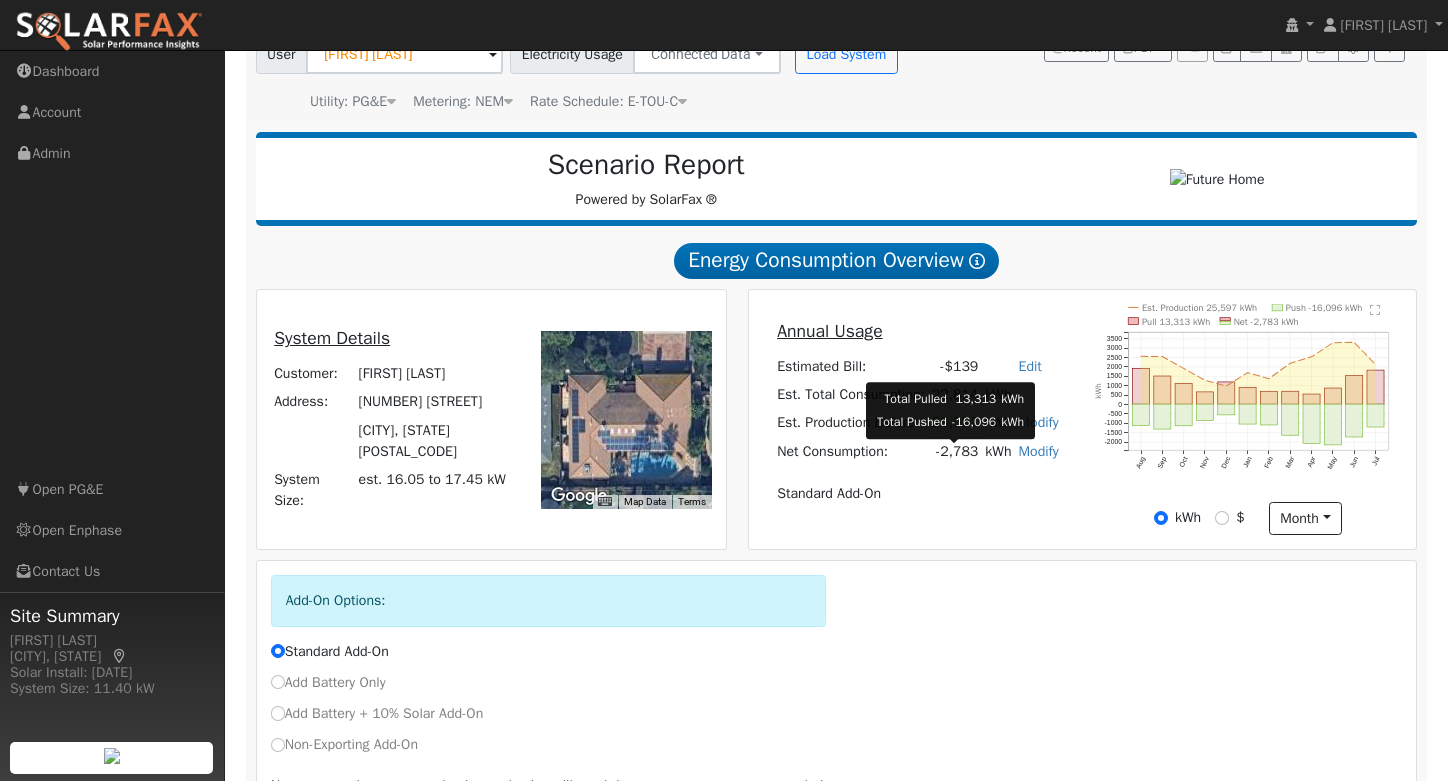 scroll, scrollTop: 0, scrollLeft: 0, axis: both 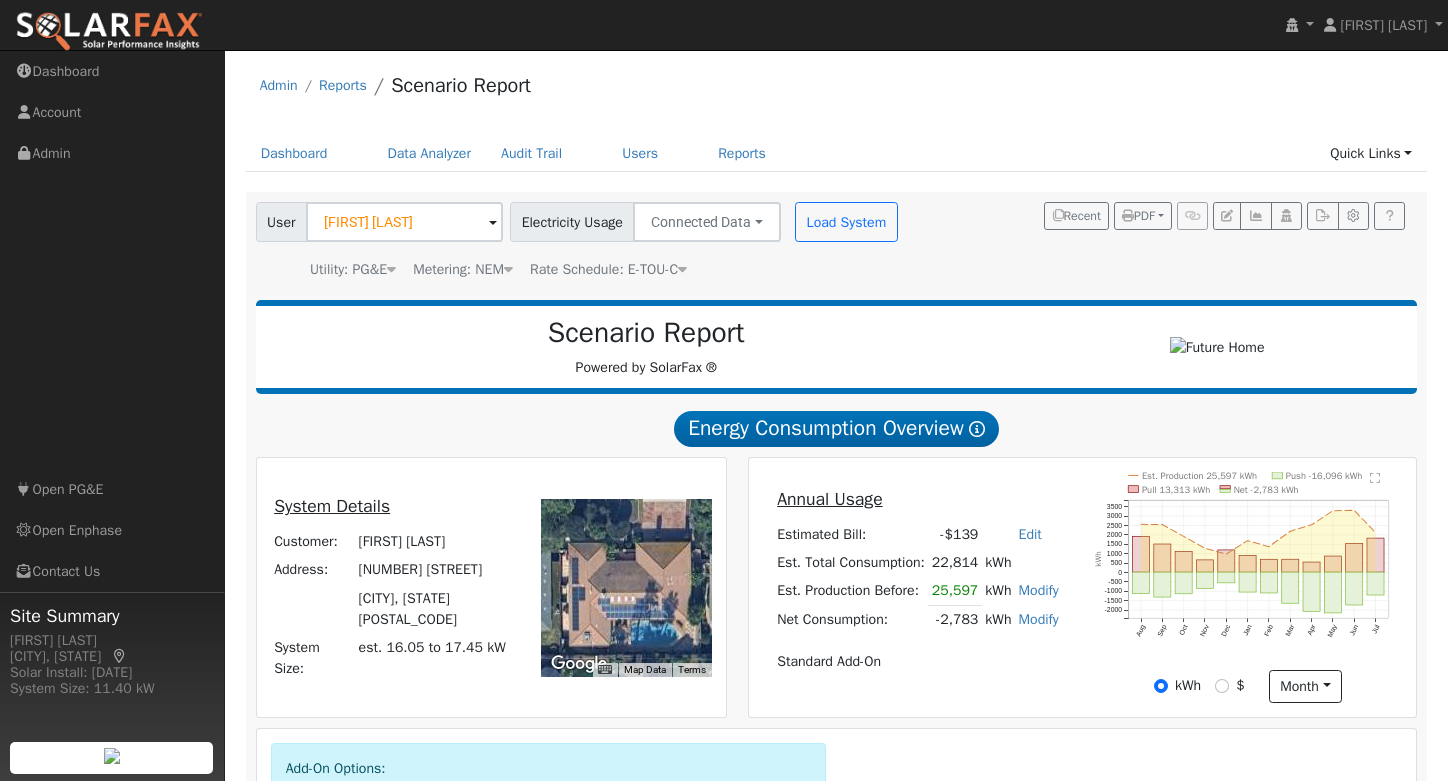click on "Scenario Report" at bounding box center (646, 333) 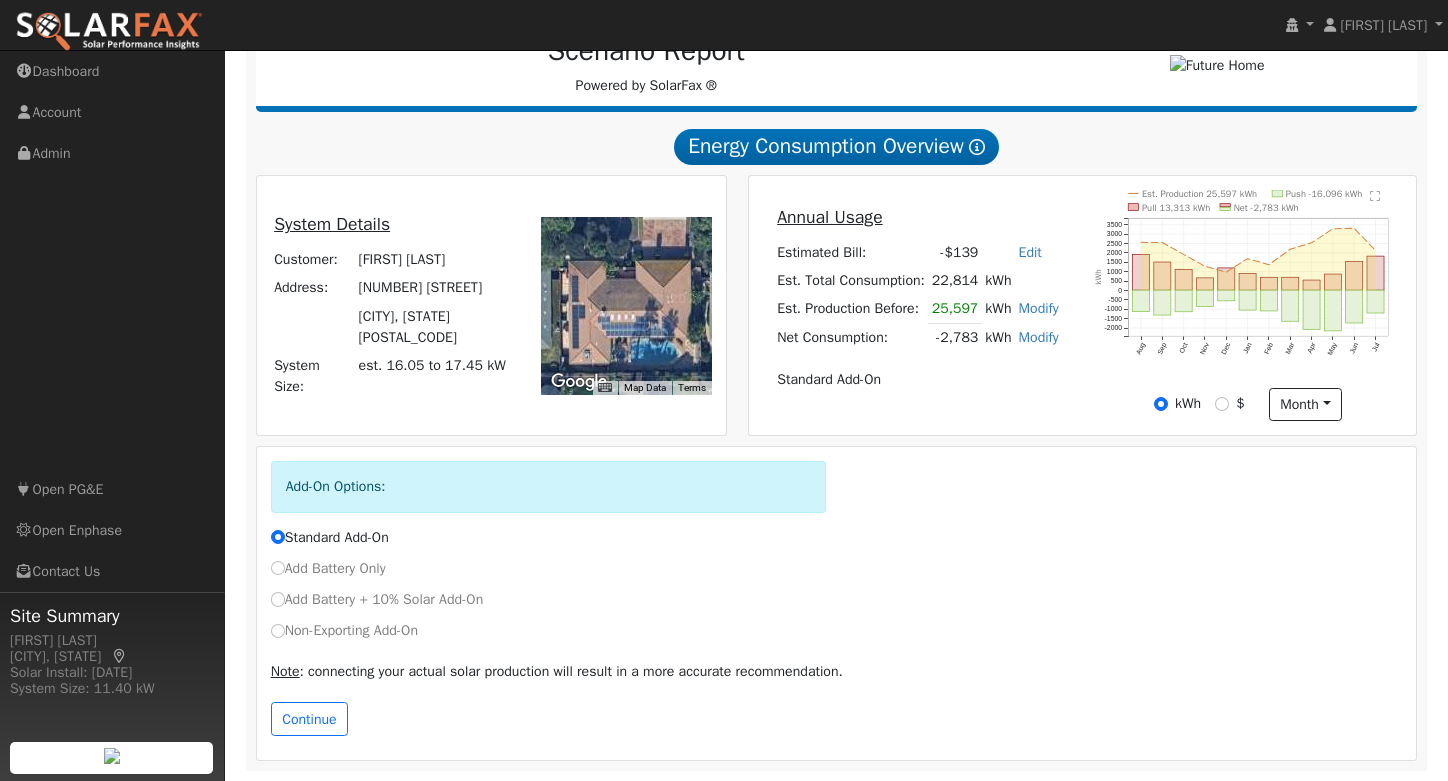 scroll, scrollTop: 0, scrollLeft: 0, axis: both 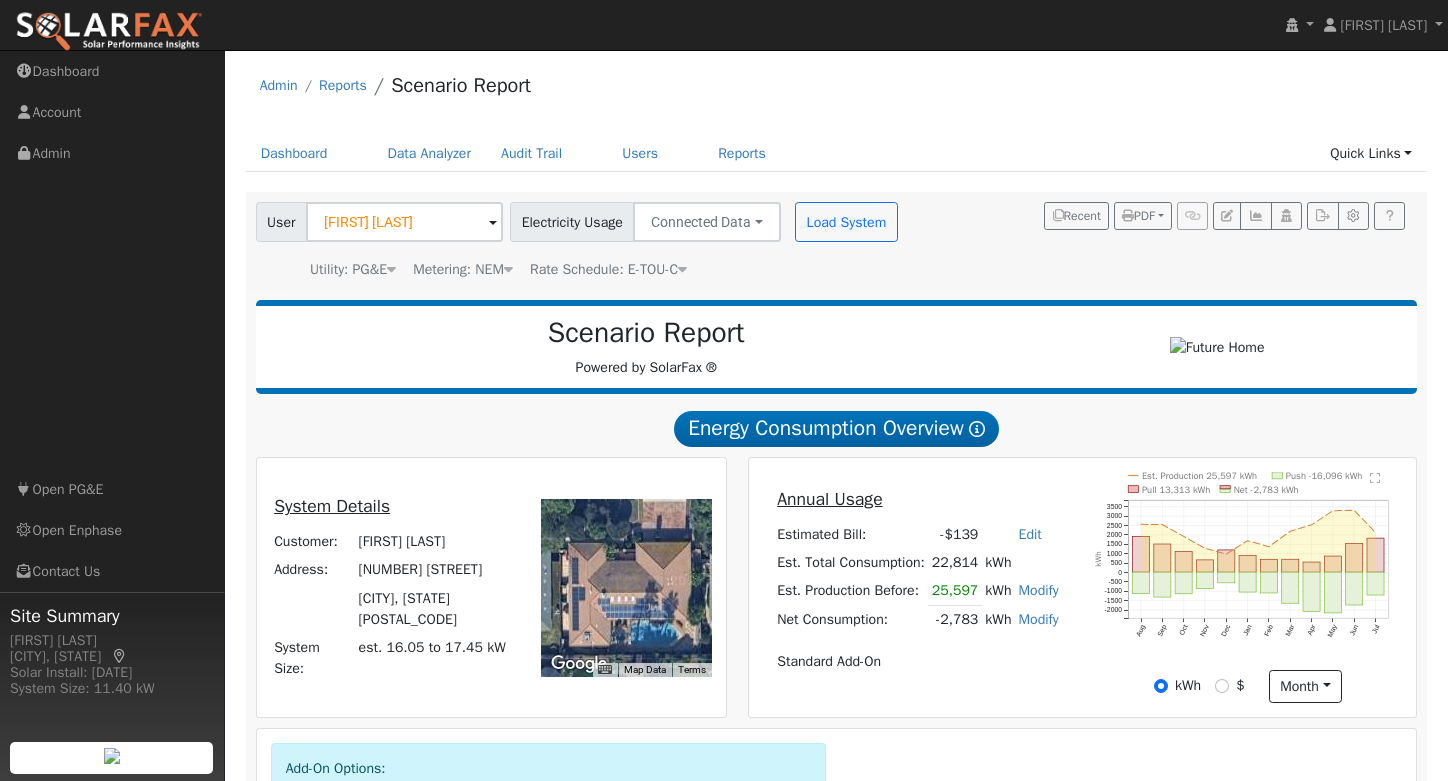 click on "Scenario Report" at bounding box center (646, 333) 